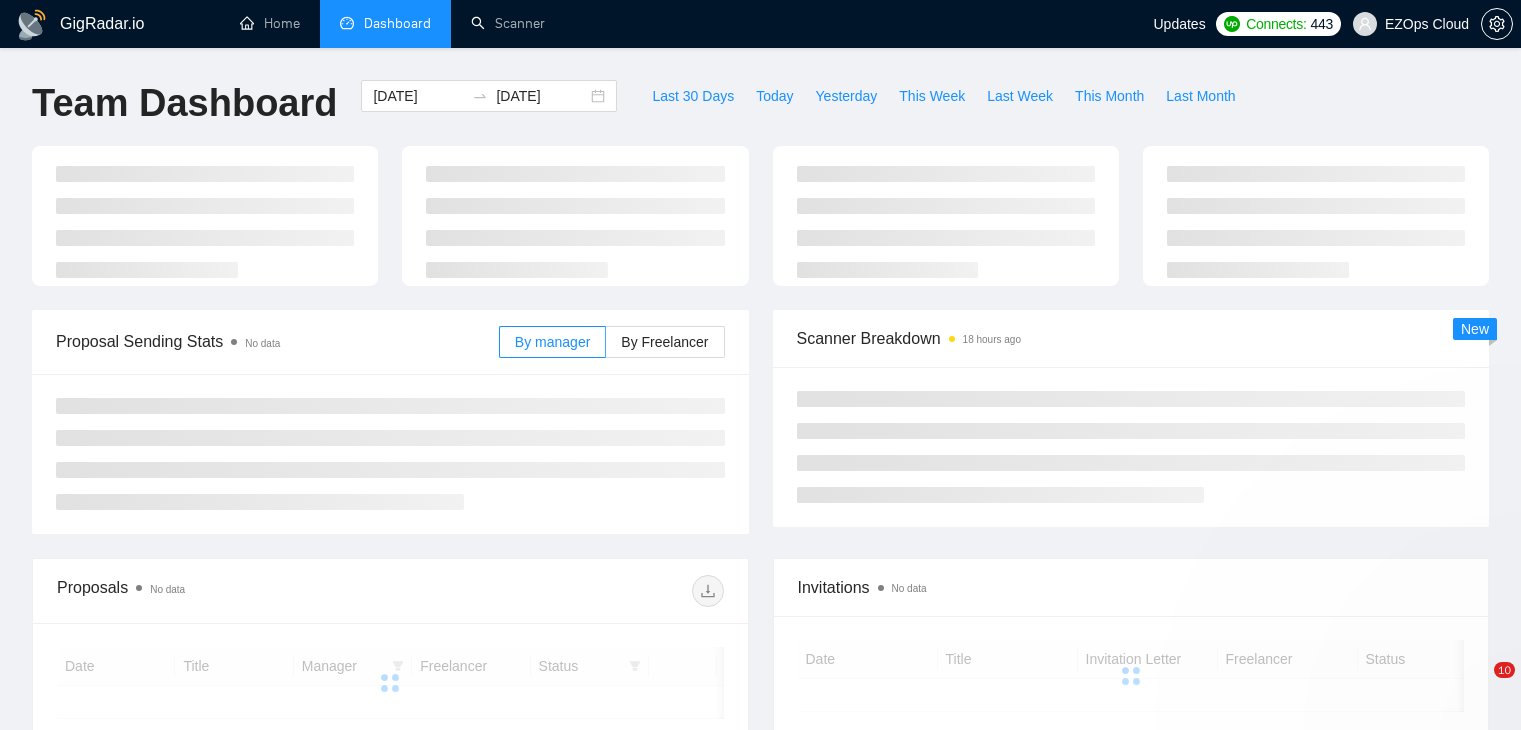 scroll, scrollTop: 0, scrollLeft: 0, axis: both 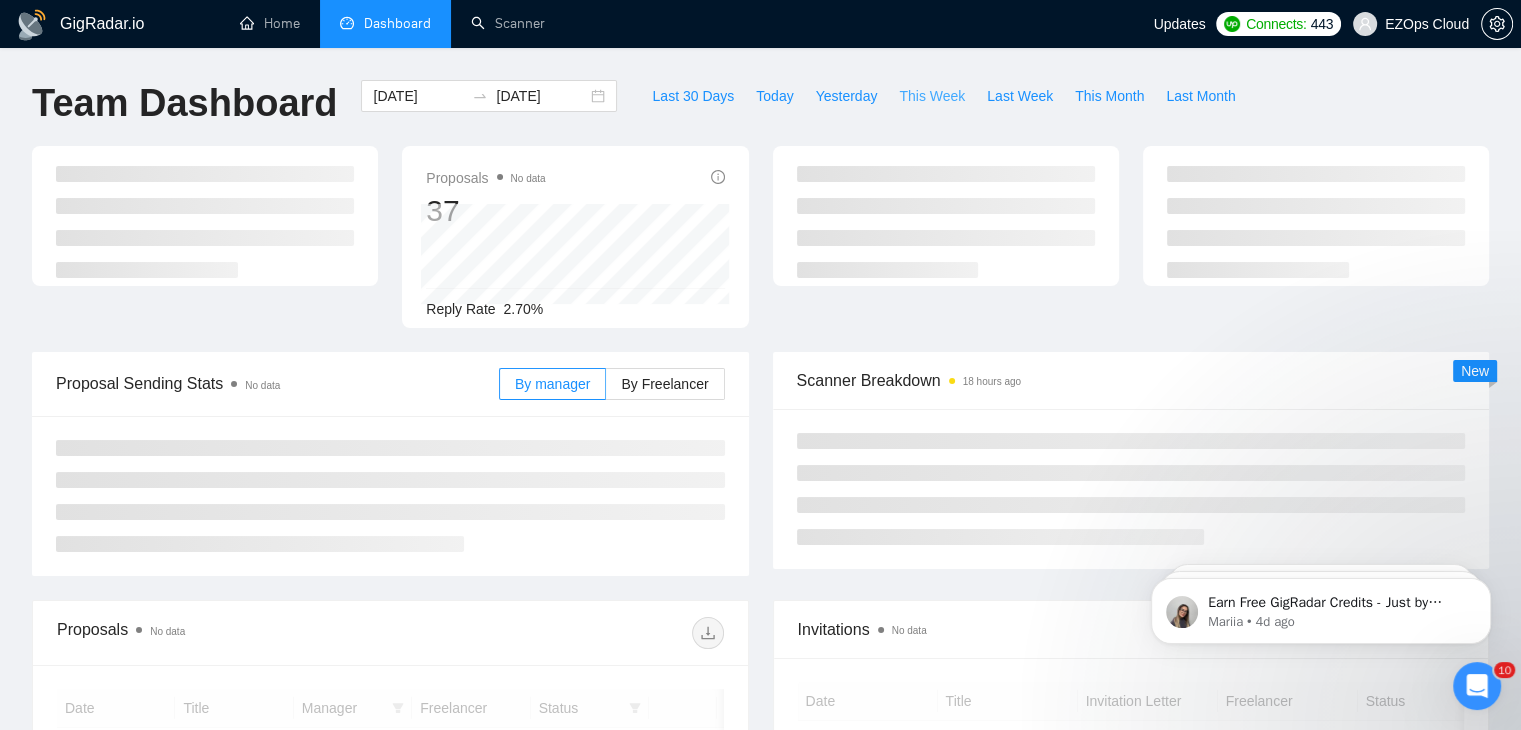 click on "This Week" at bounding box center [932, 96] 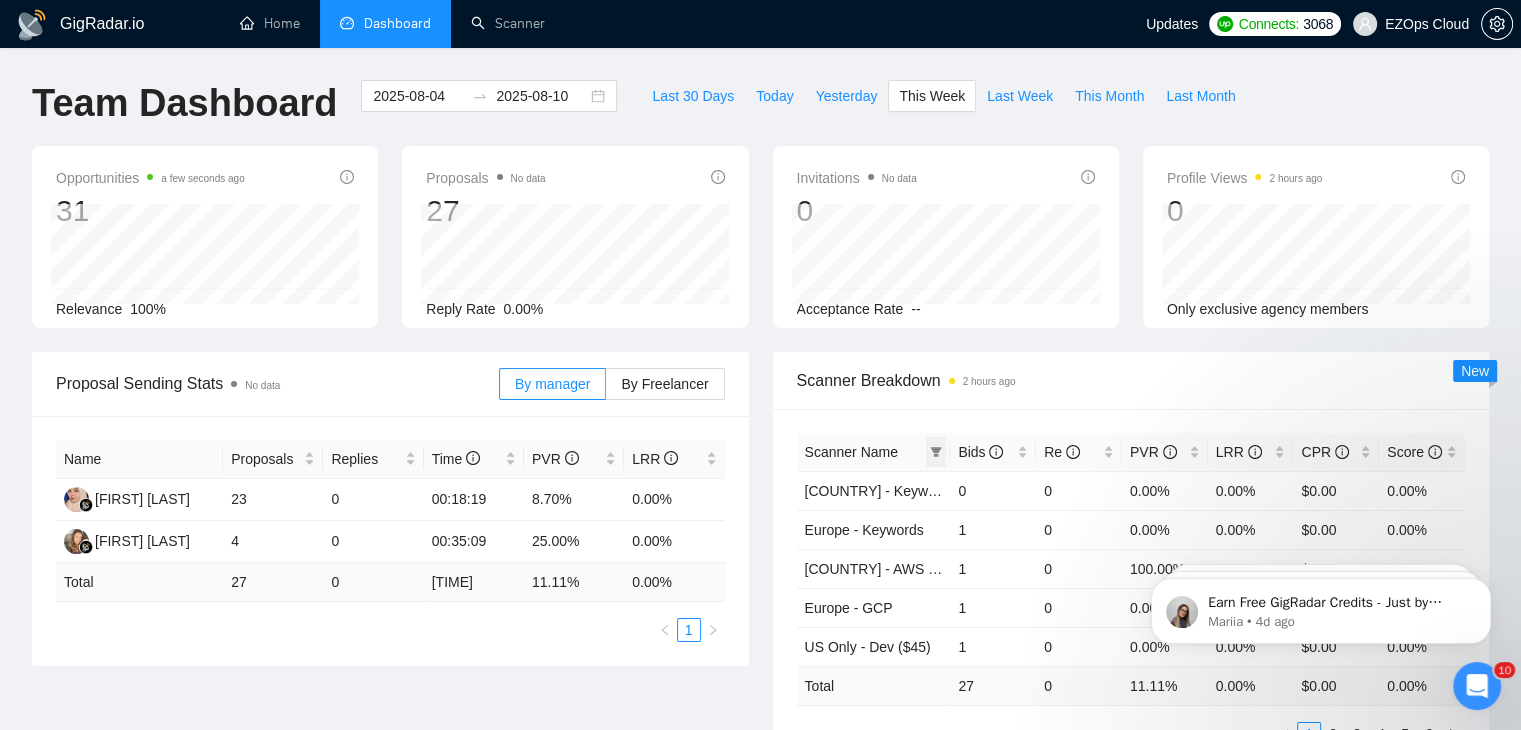 click at bounding box center (936, 452) 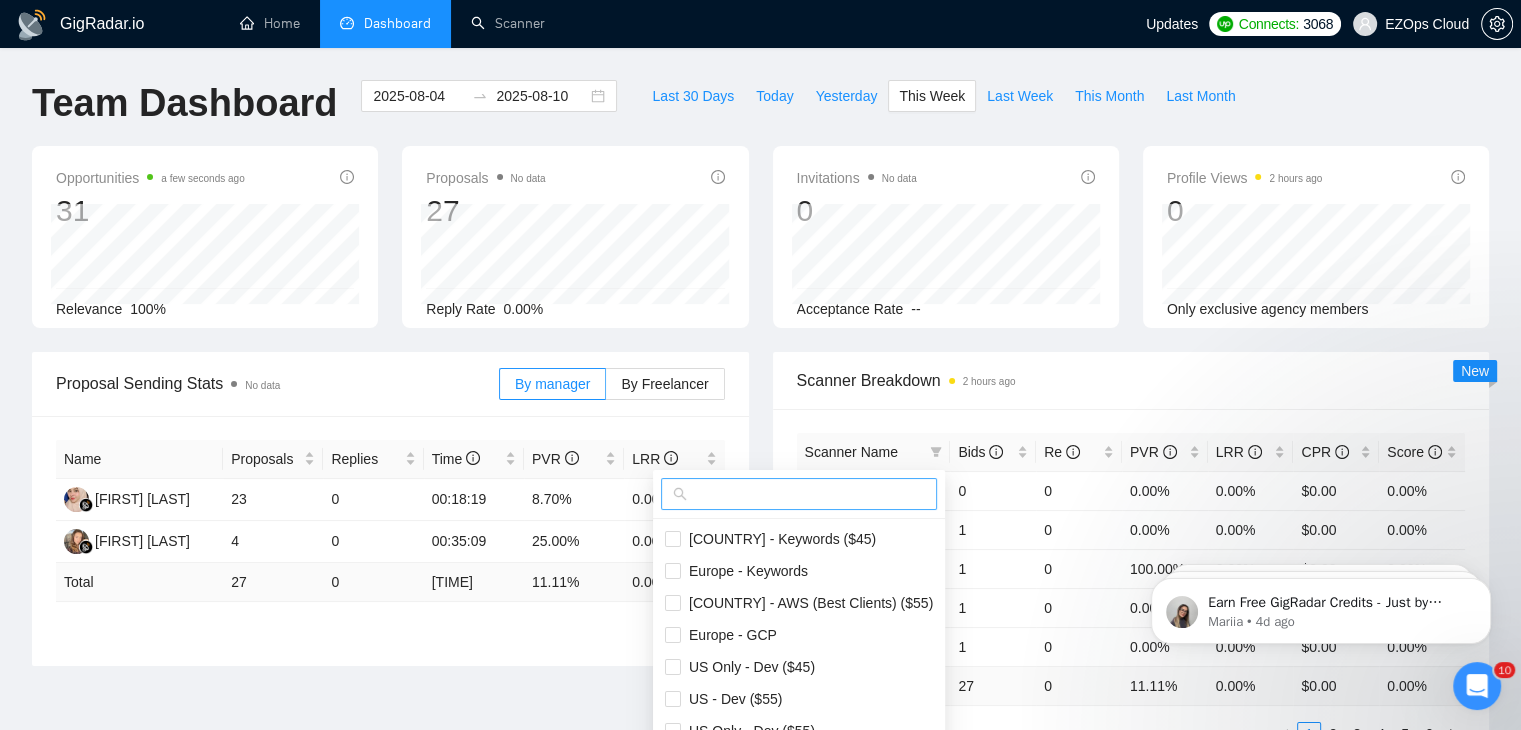 click at bounding box center (799, 494) 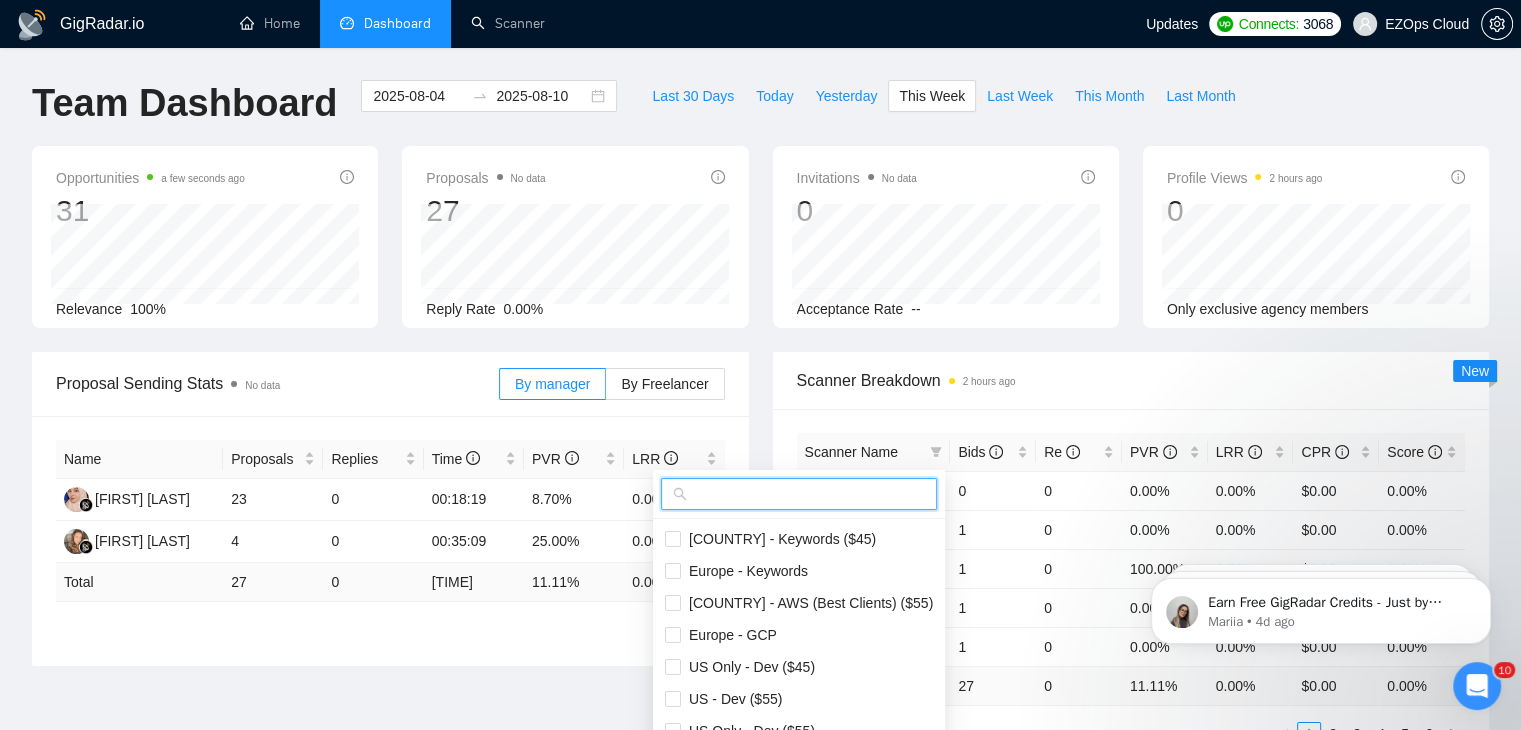 click at bounding box center (808, 494) 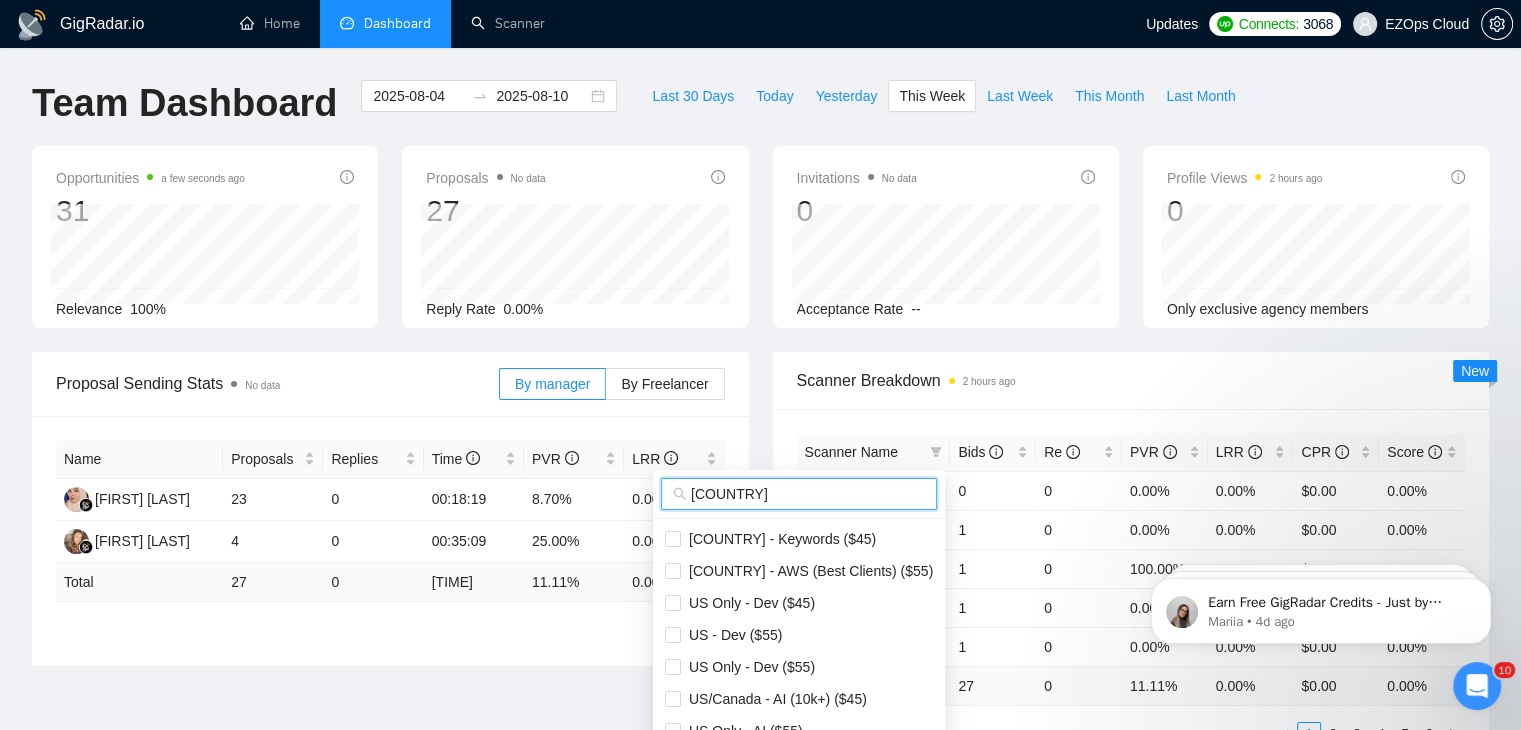 scroll, scrollTop: 100, scrollLeft: 0, axis: vertical 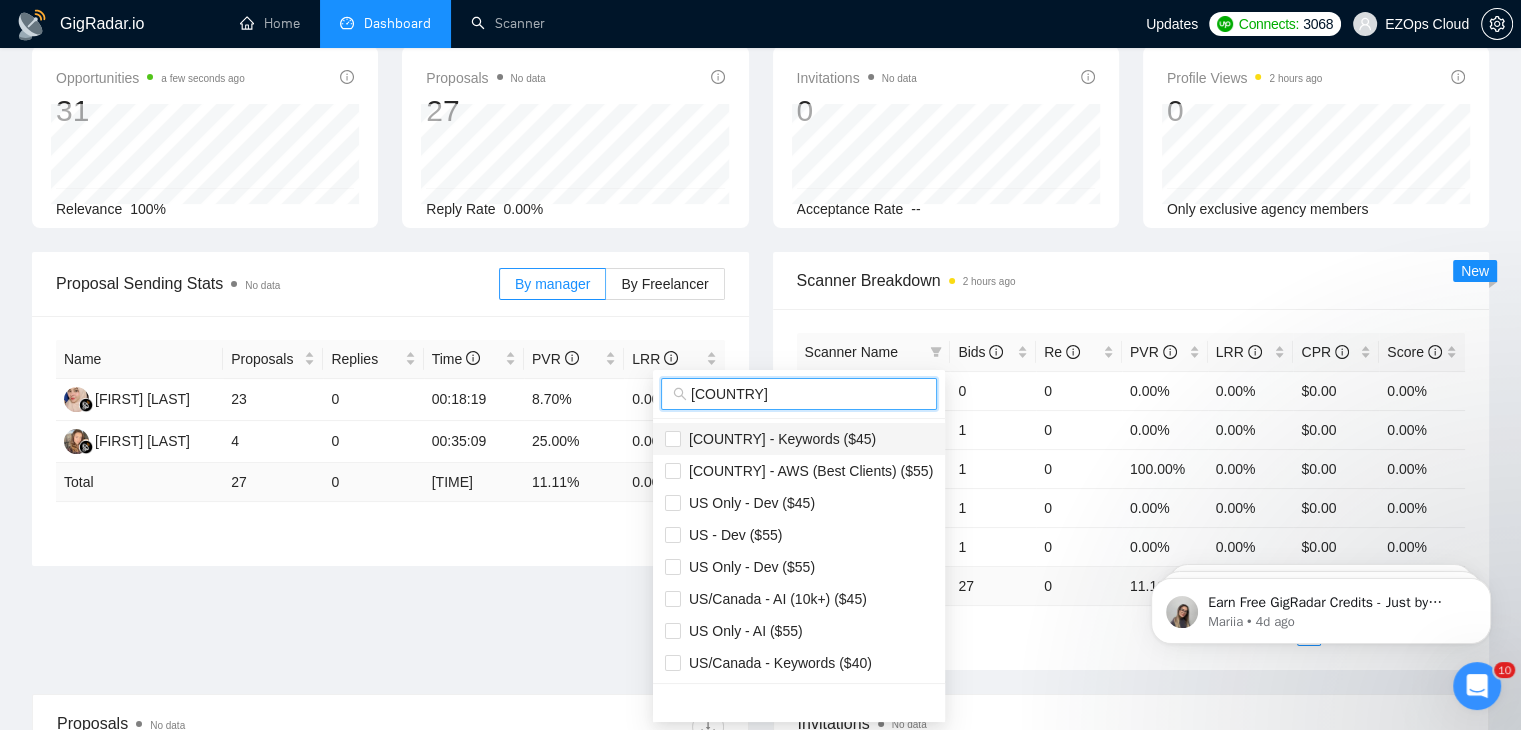 type on "us" 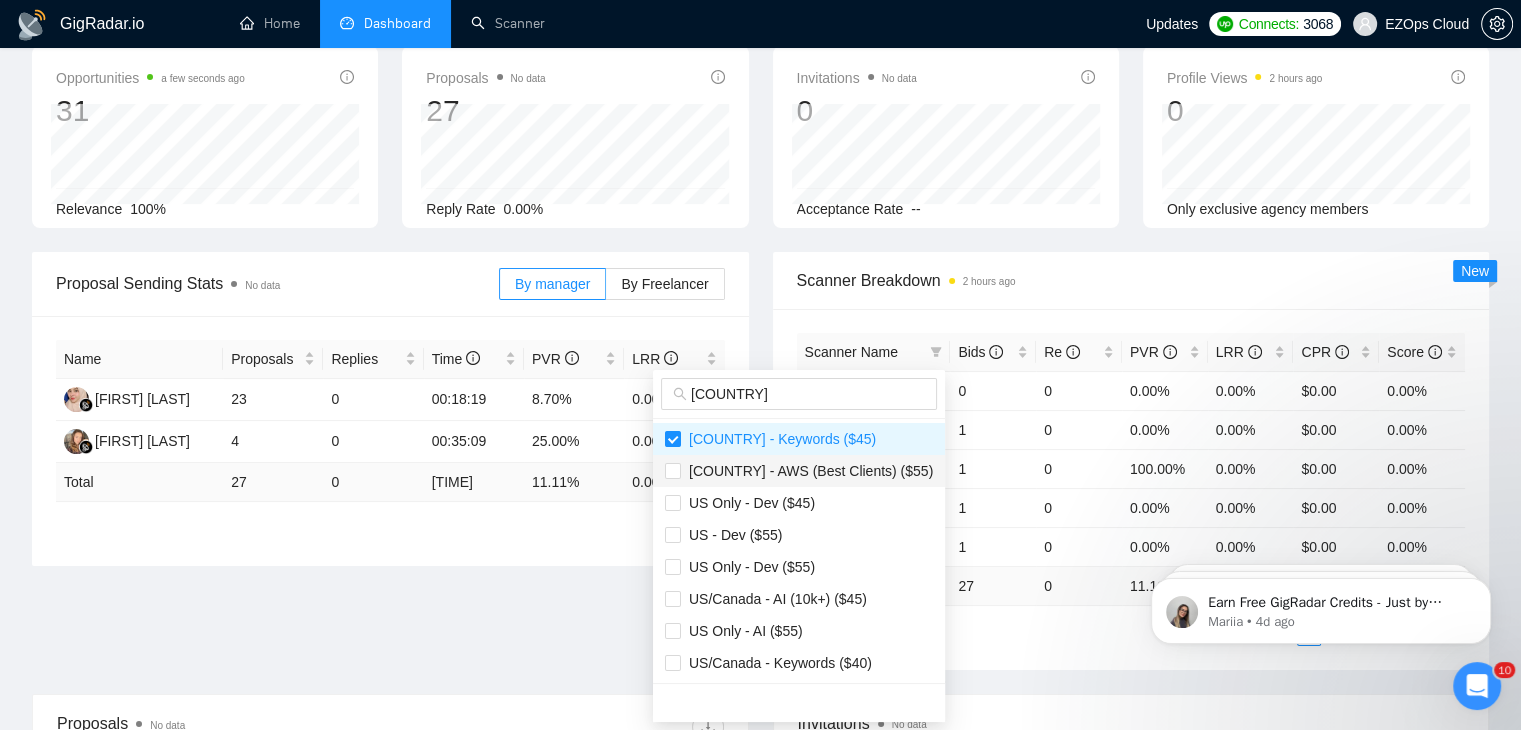click on "[REGION] - AWS (Best Clients) ($55)" at bounding box center (807, 471) 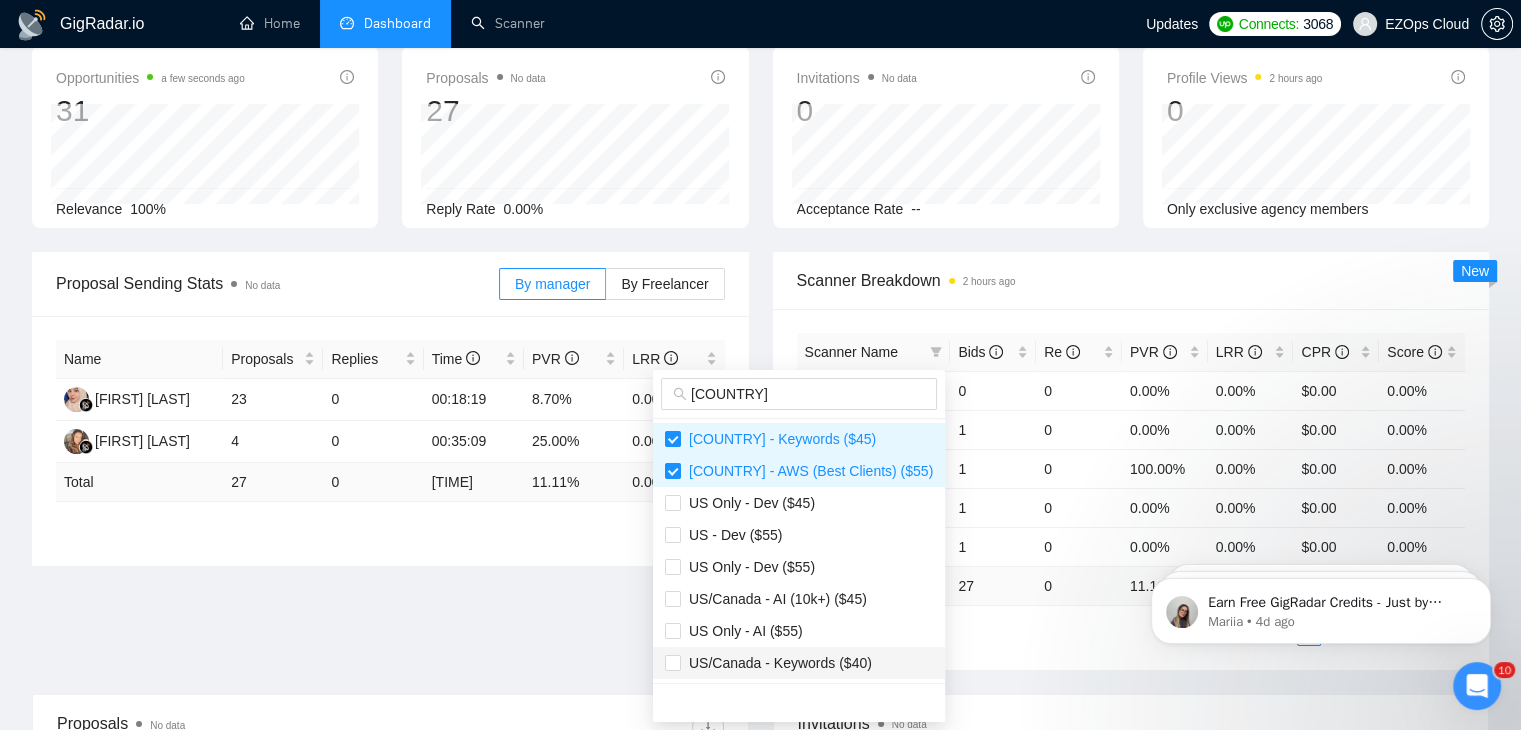 click on "[REGION] - Keywords ($40)" at bounding box center [776, 663] 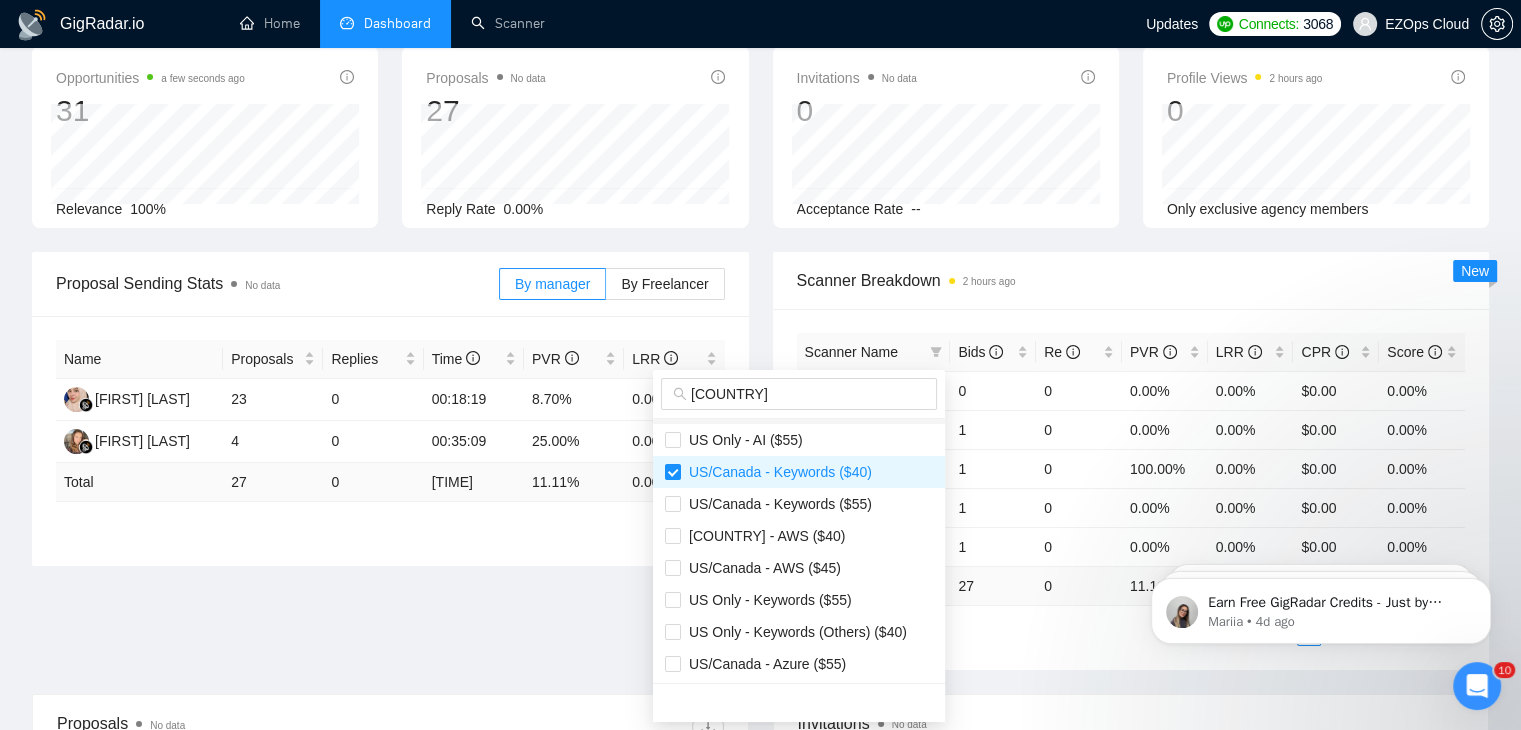 scroll, scrollTop: 200, scrollLeft: 0, axis: vertical 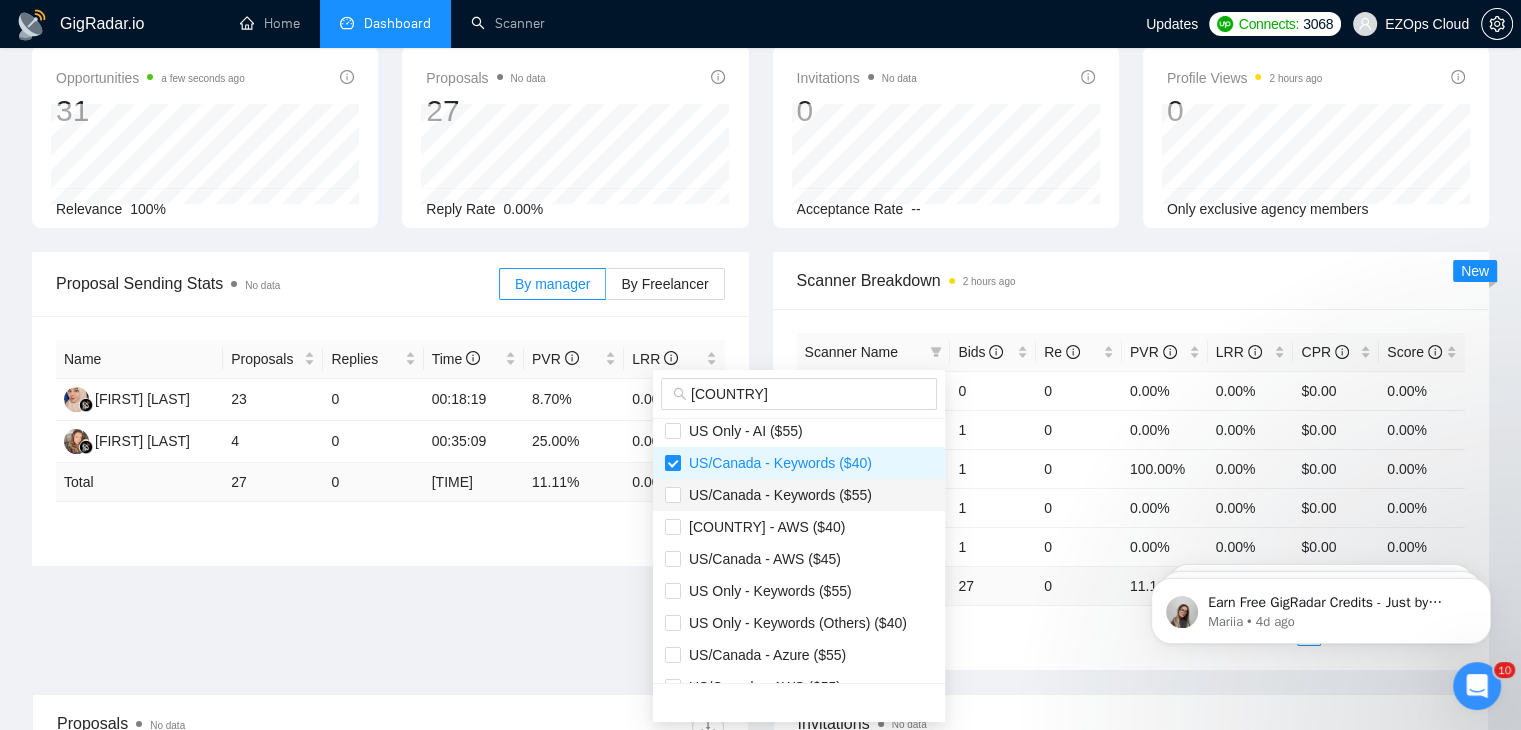 click on "US/Canada - Keywords ($55)" at bounding box center [776, 495] 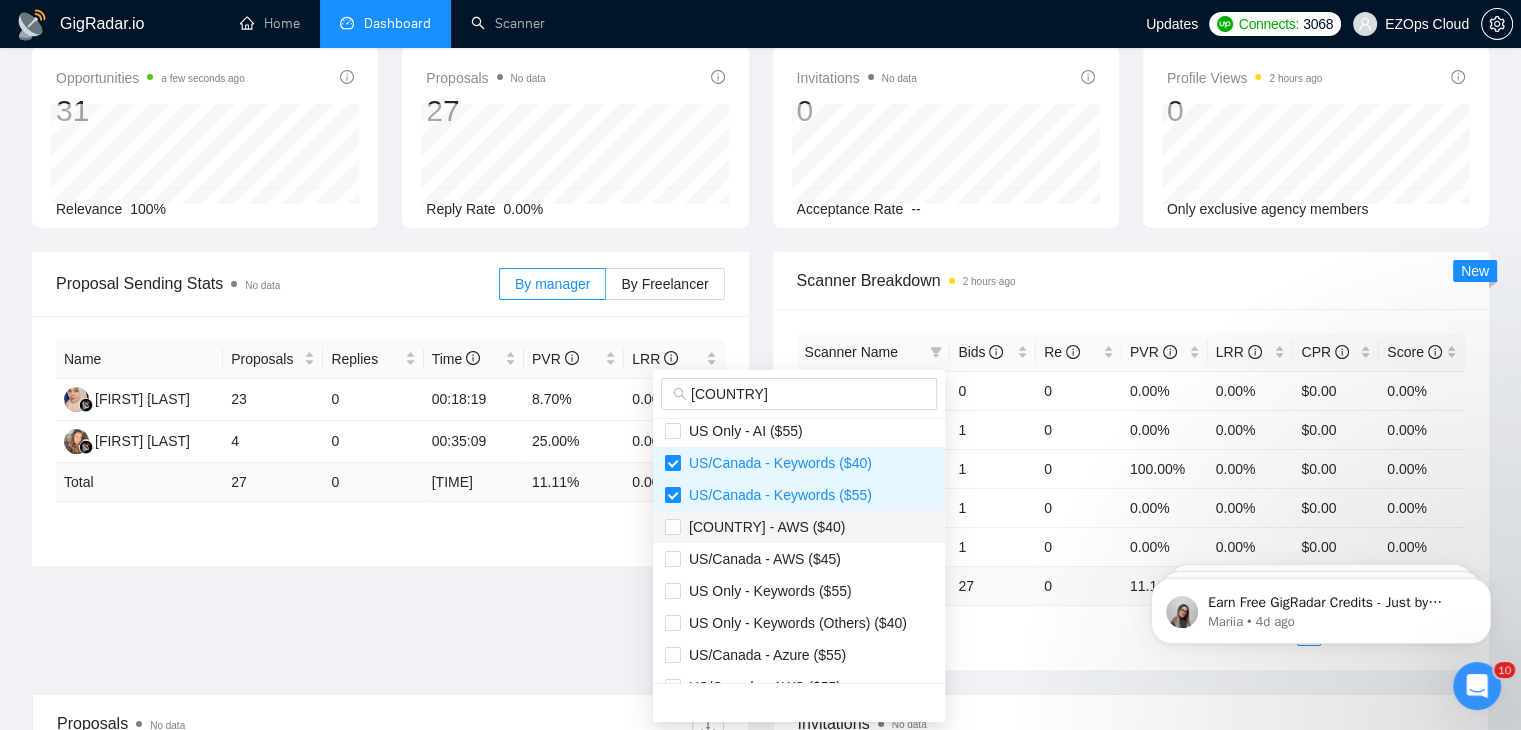 click on "[GEO] - AWS ($[SALARY])" at bounding box center [799, 527] 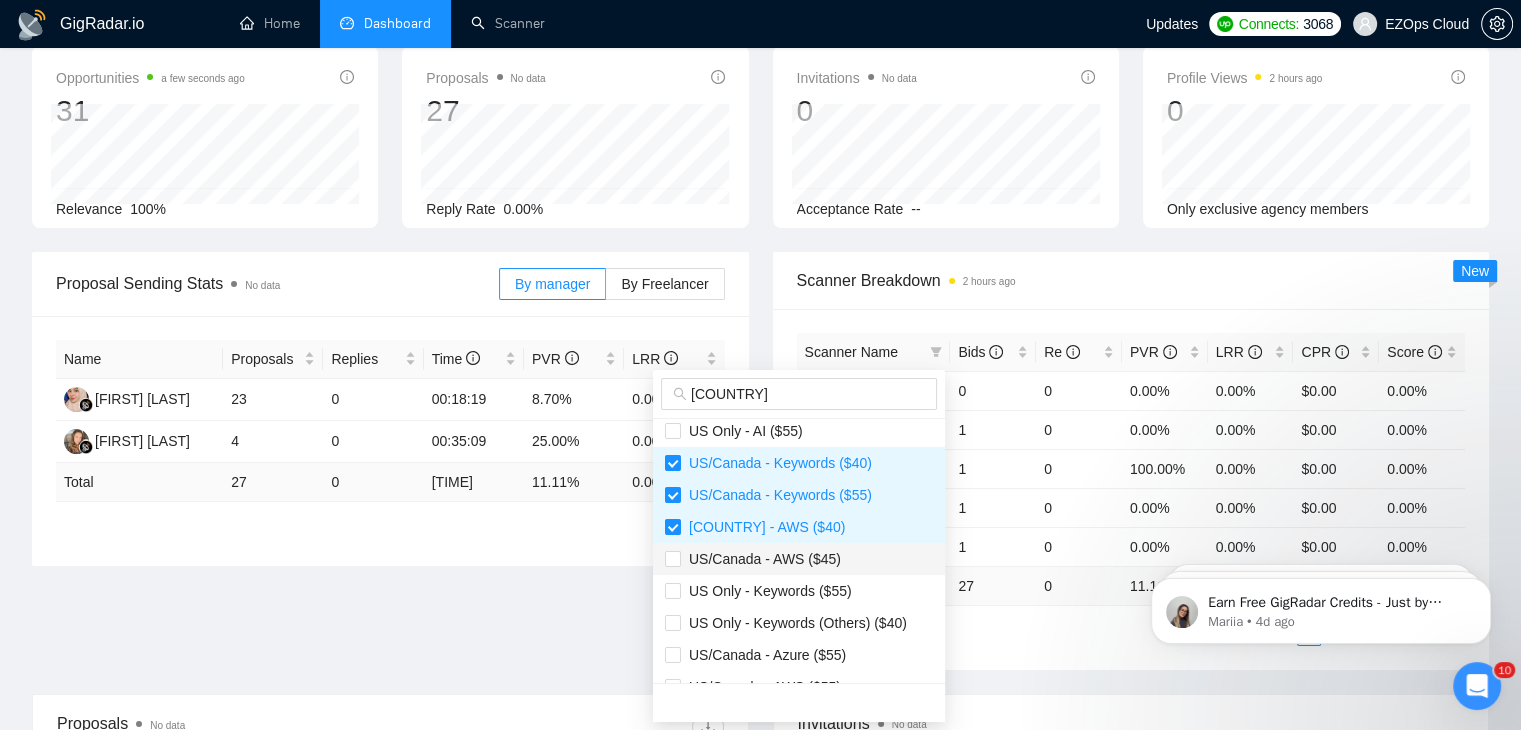 click on "US/Canada - AWS ($45)" at bounding box center (799, 559) 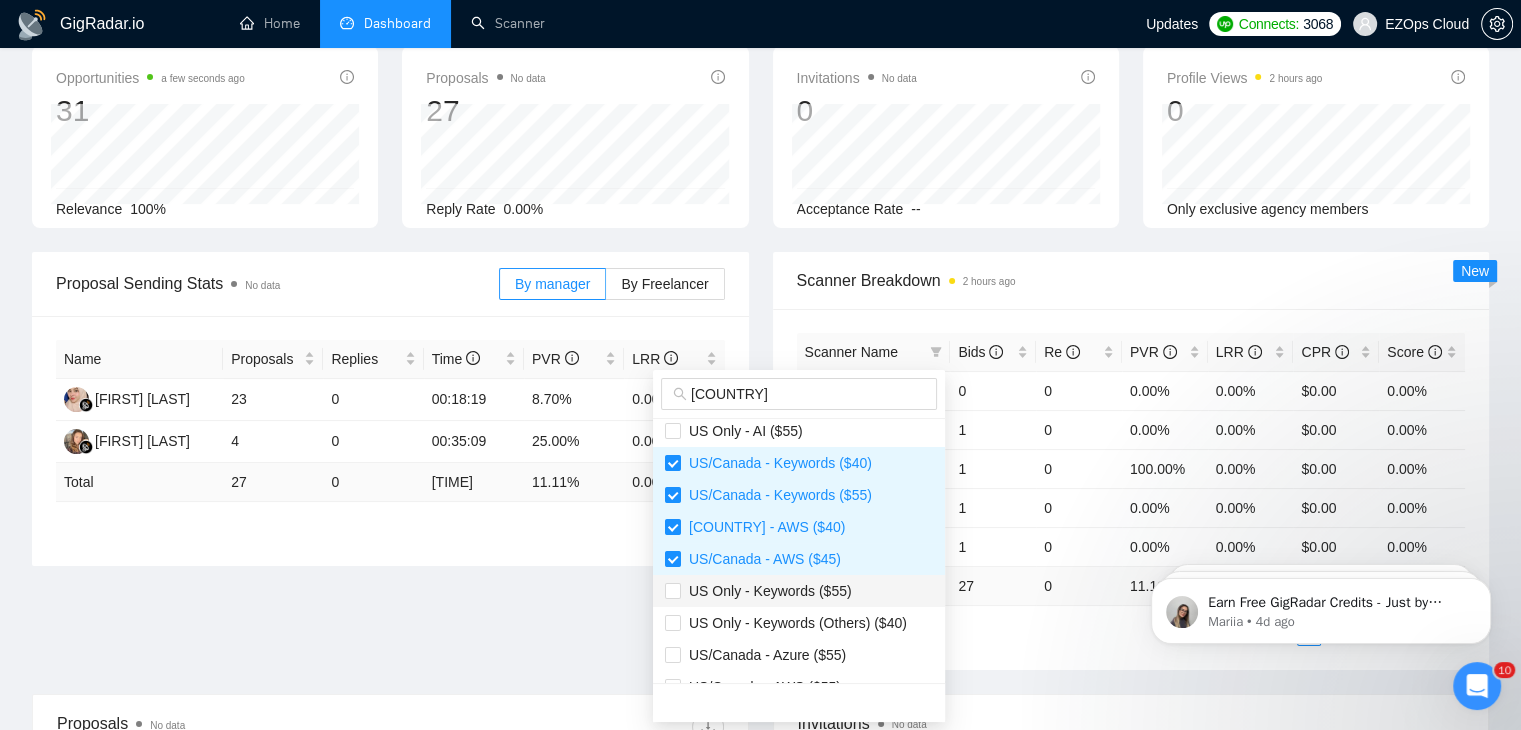 click on "US Only - Keywords ($55)" at bounding box center (799, 591) 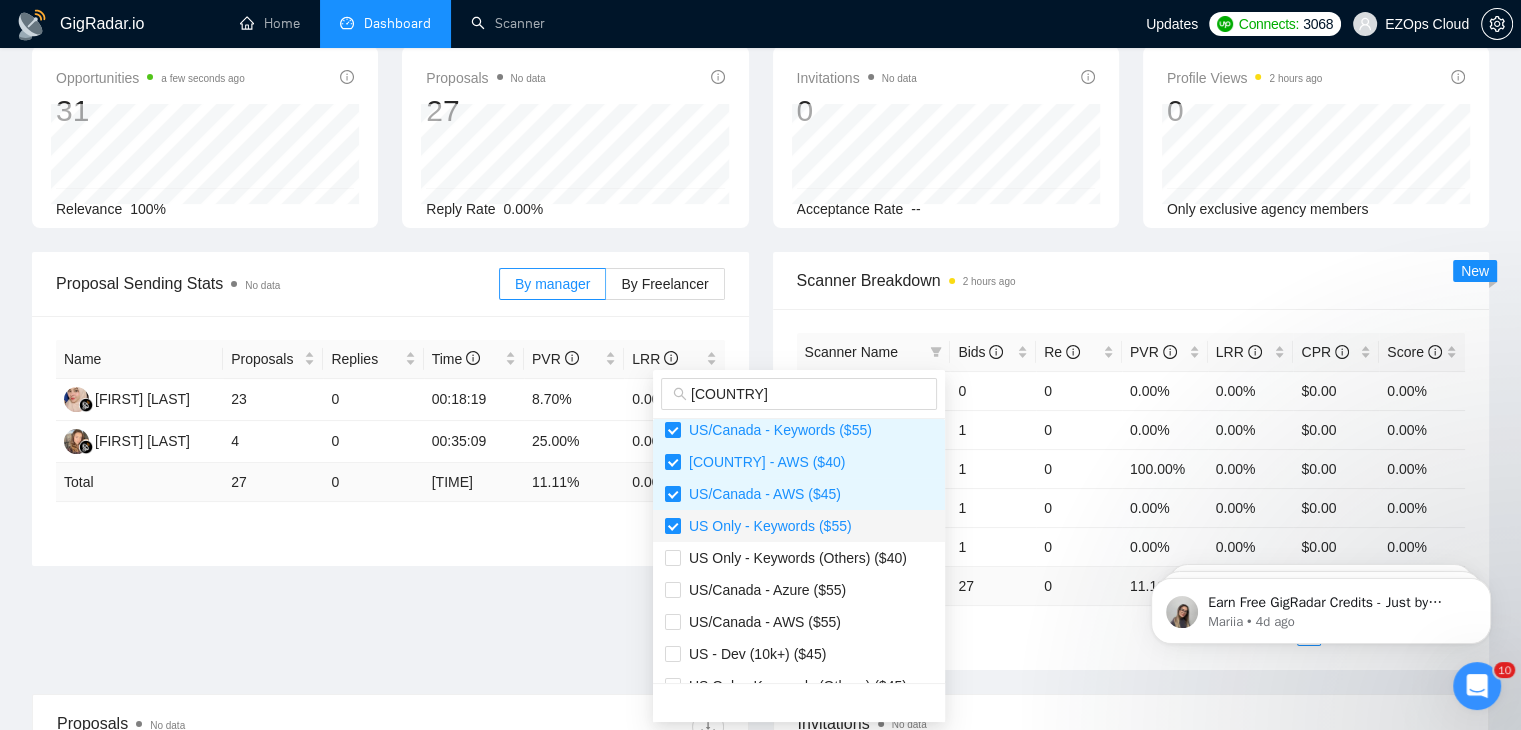 scroll, scrollTop: 300, scrollLeft: 0, axis: vertical 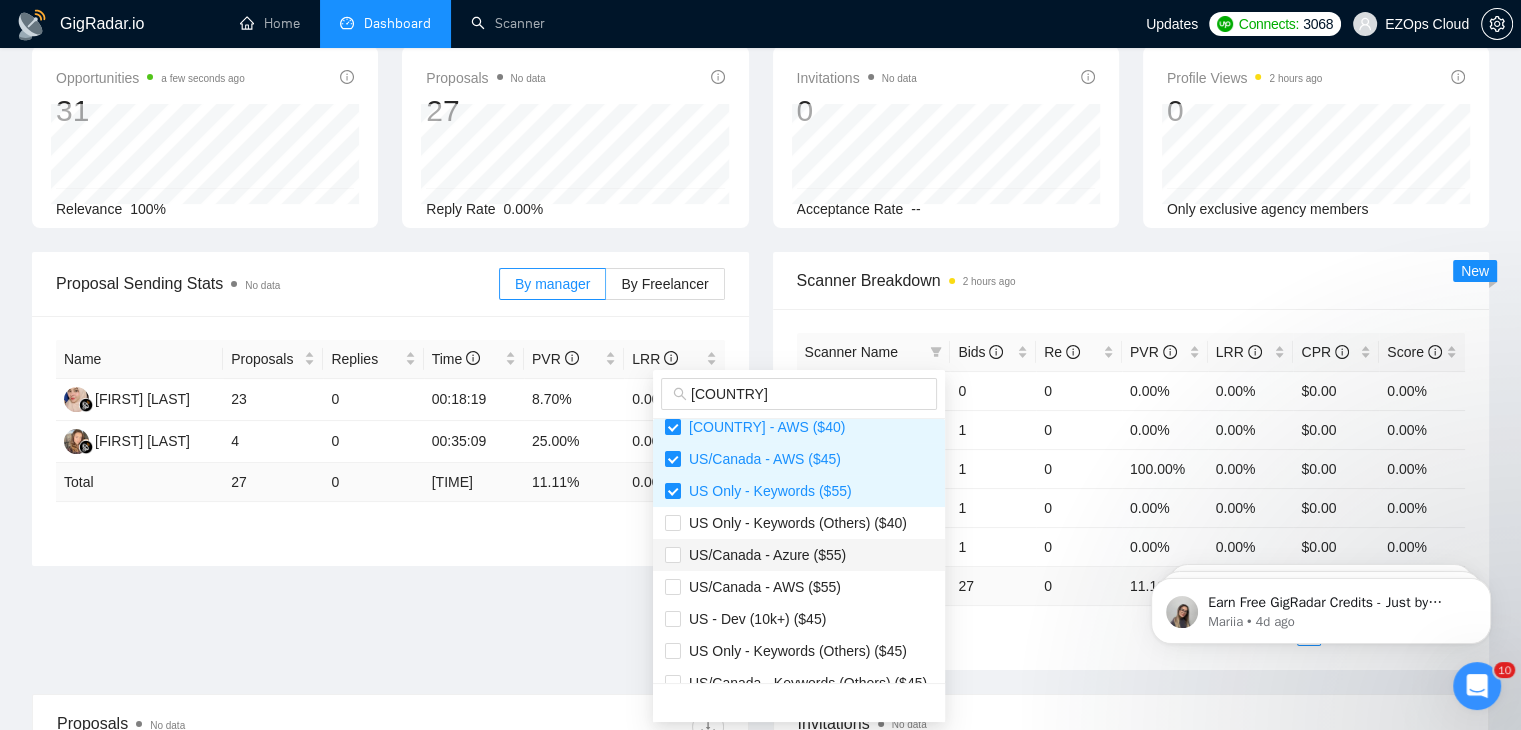 click on "US/Canada - Azure ($55)" at bounding box center [799, 555] 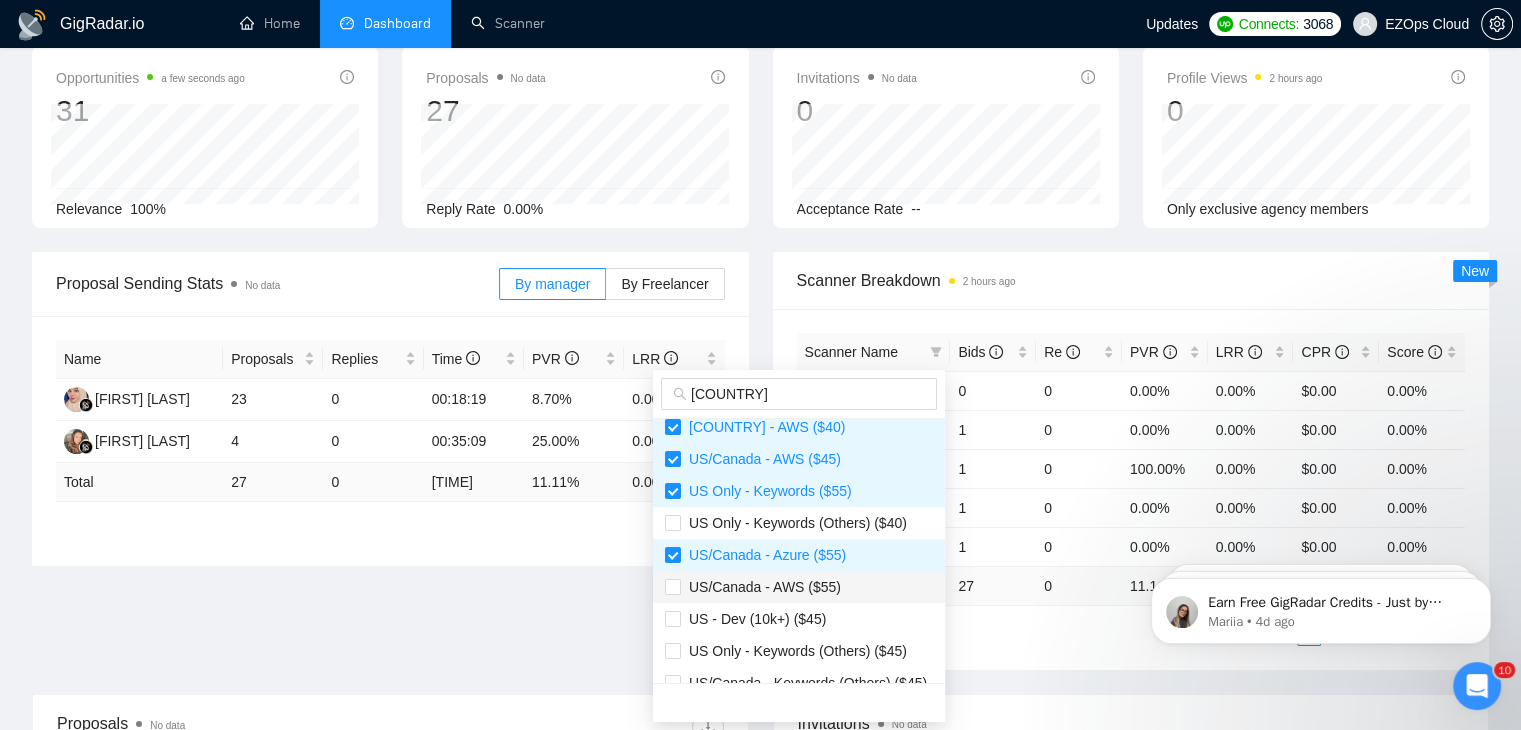 click on "US/Canada - AWS ($55)" at bounding box center (799, 587) 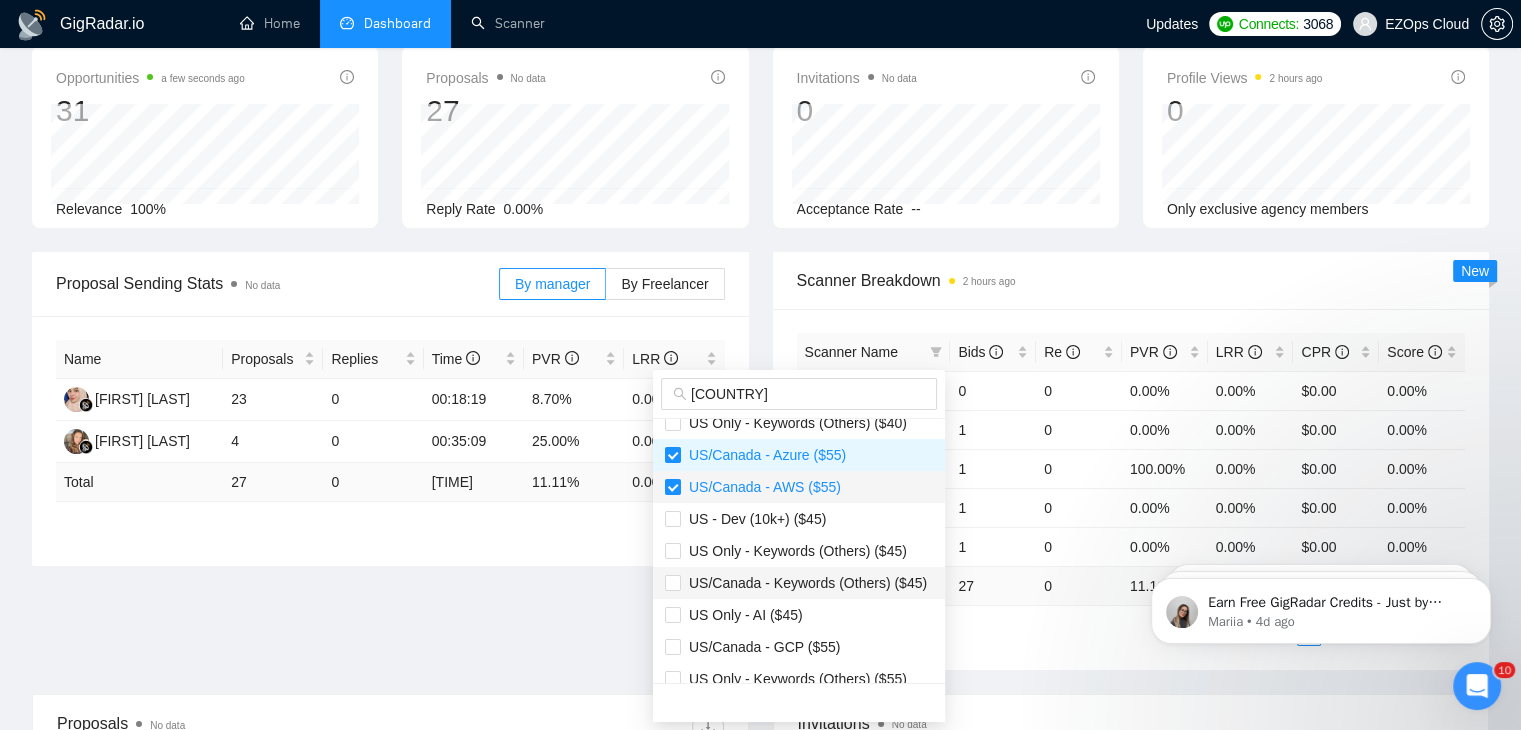 scroll, scrollTop: 448, scrollLeft: 0, axis: vertical 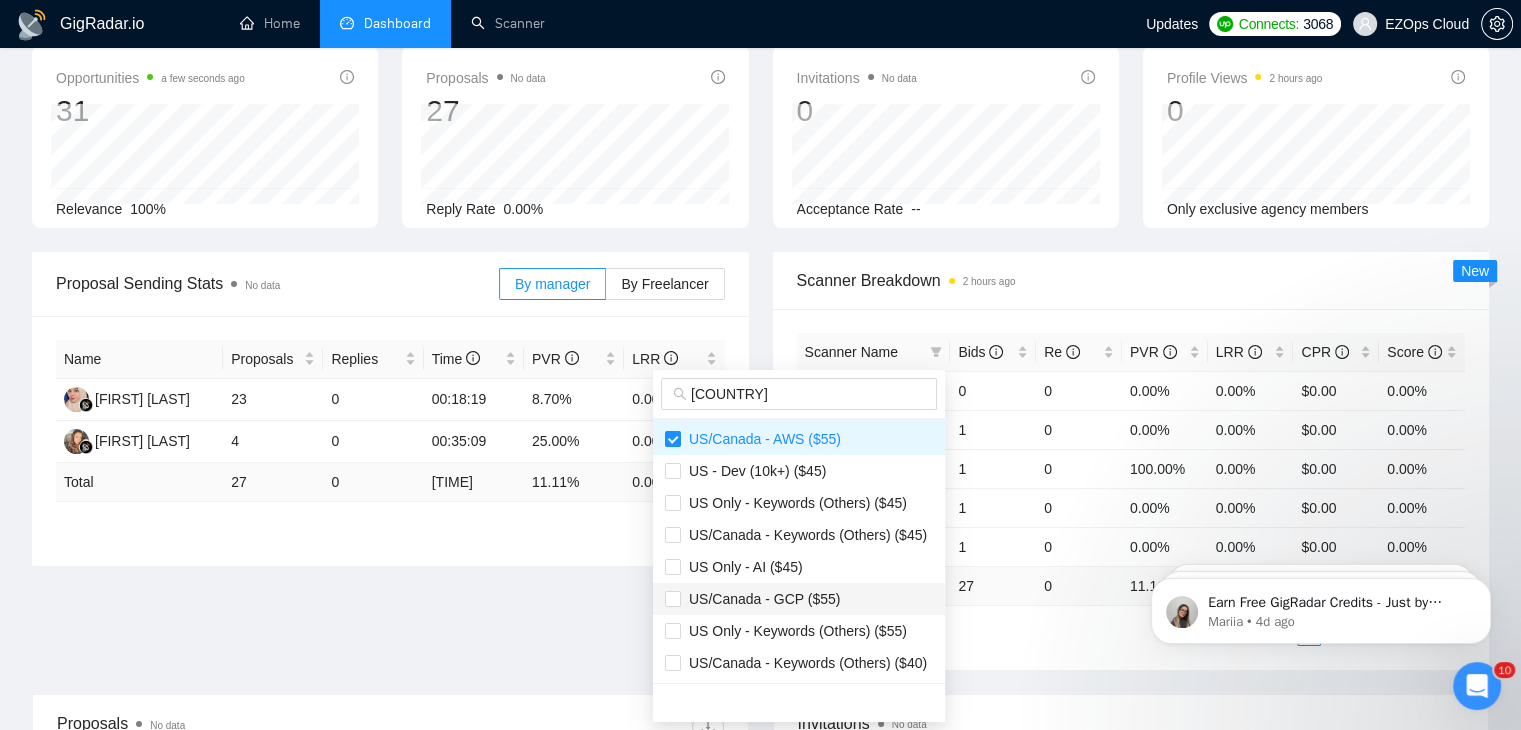 click on "[REGION] - GCP ($55)" at bounding box center [799, 599] 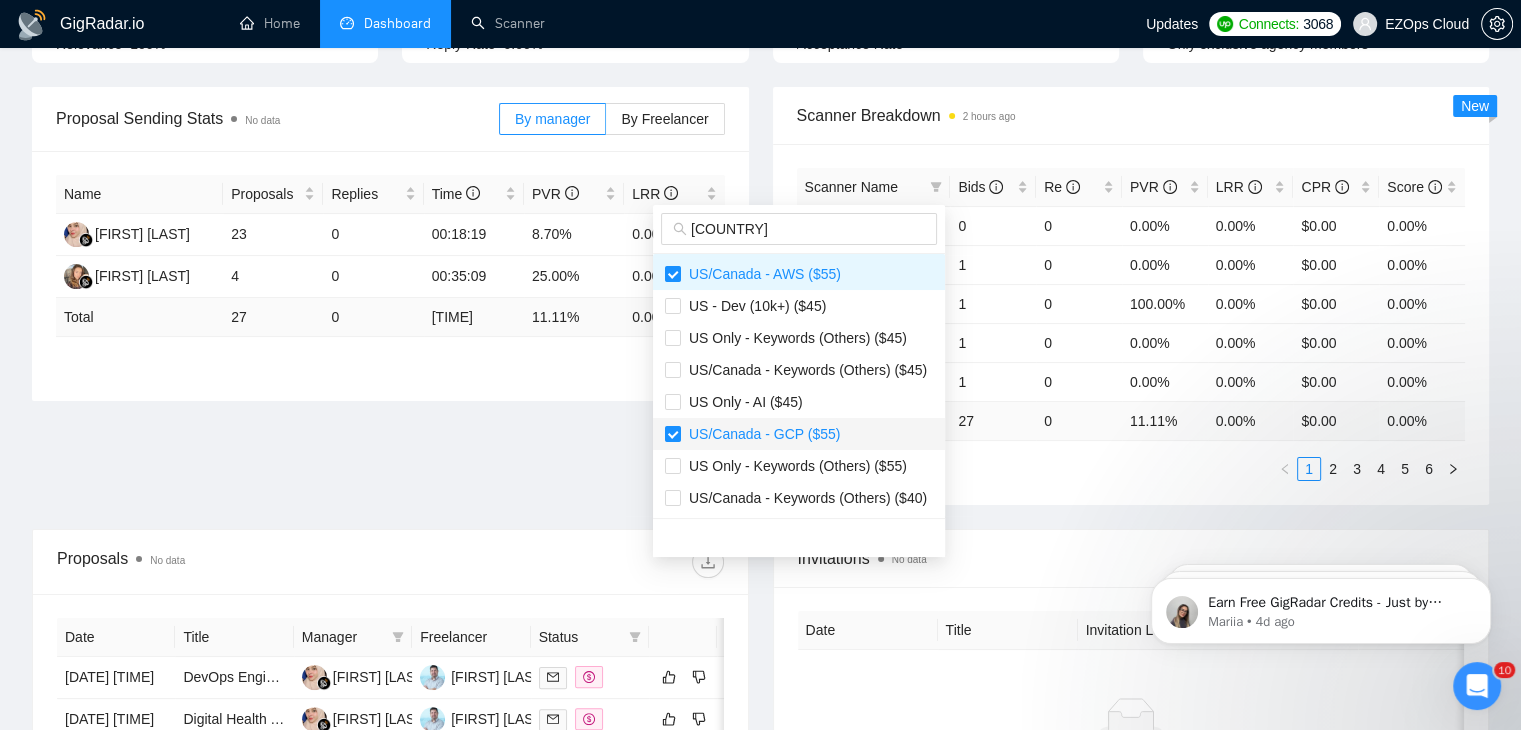 scroll, scrollTop: 300, scrollLeft: 0, axis: vertical 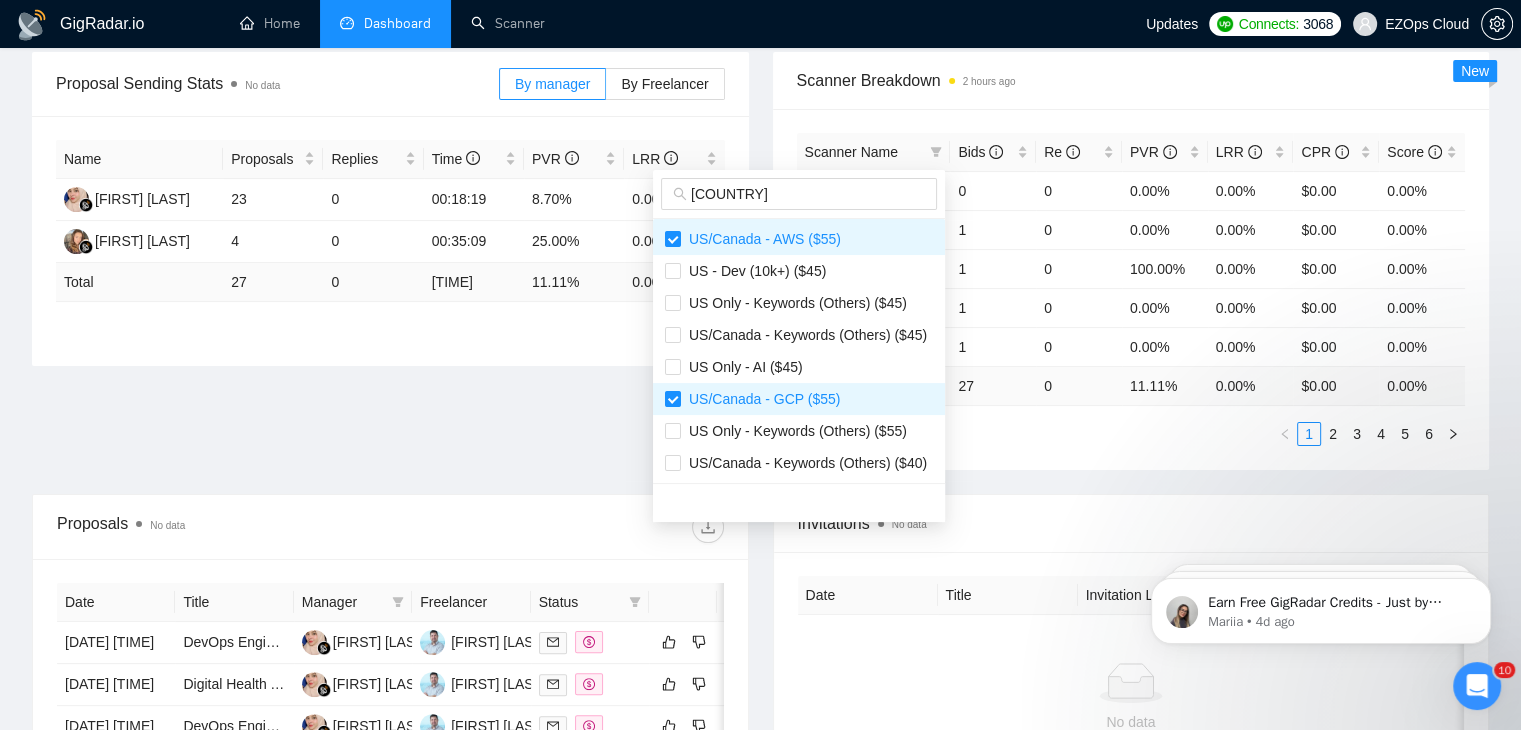 type 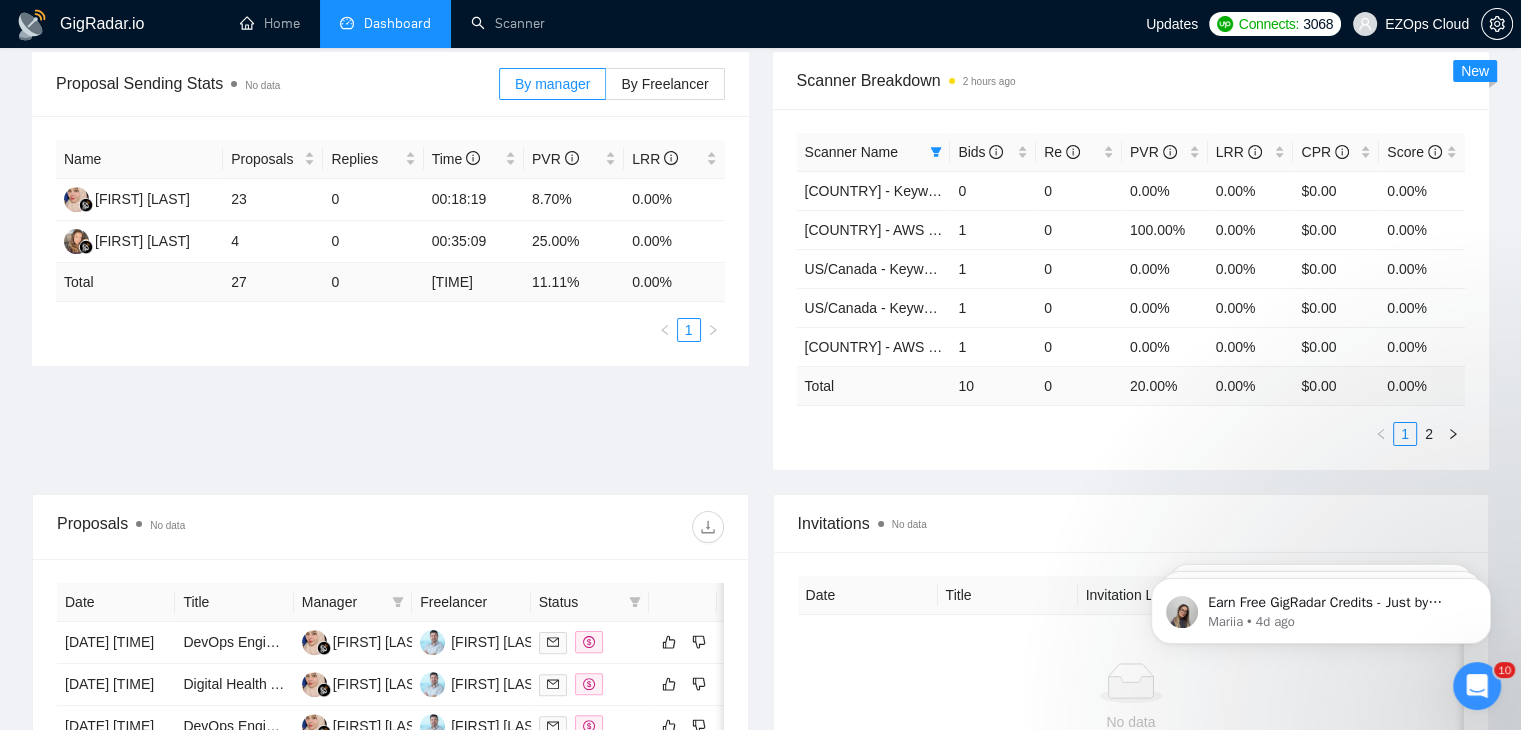 click on "Invitations No data" at bounding box center [1131, 523] 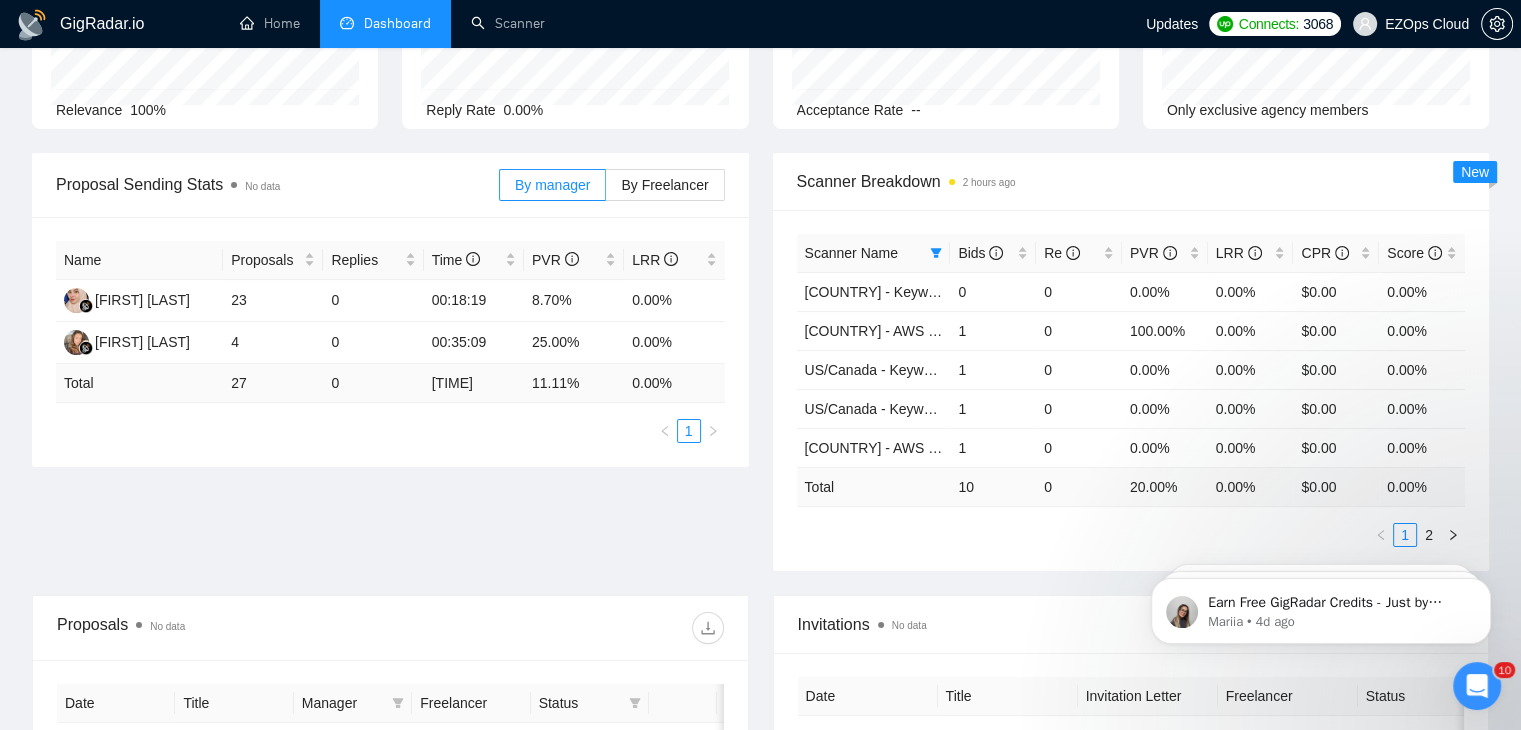 scroll, scrollTop: 0, scrollLeft: 0, axis: both 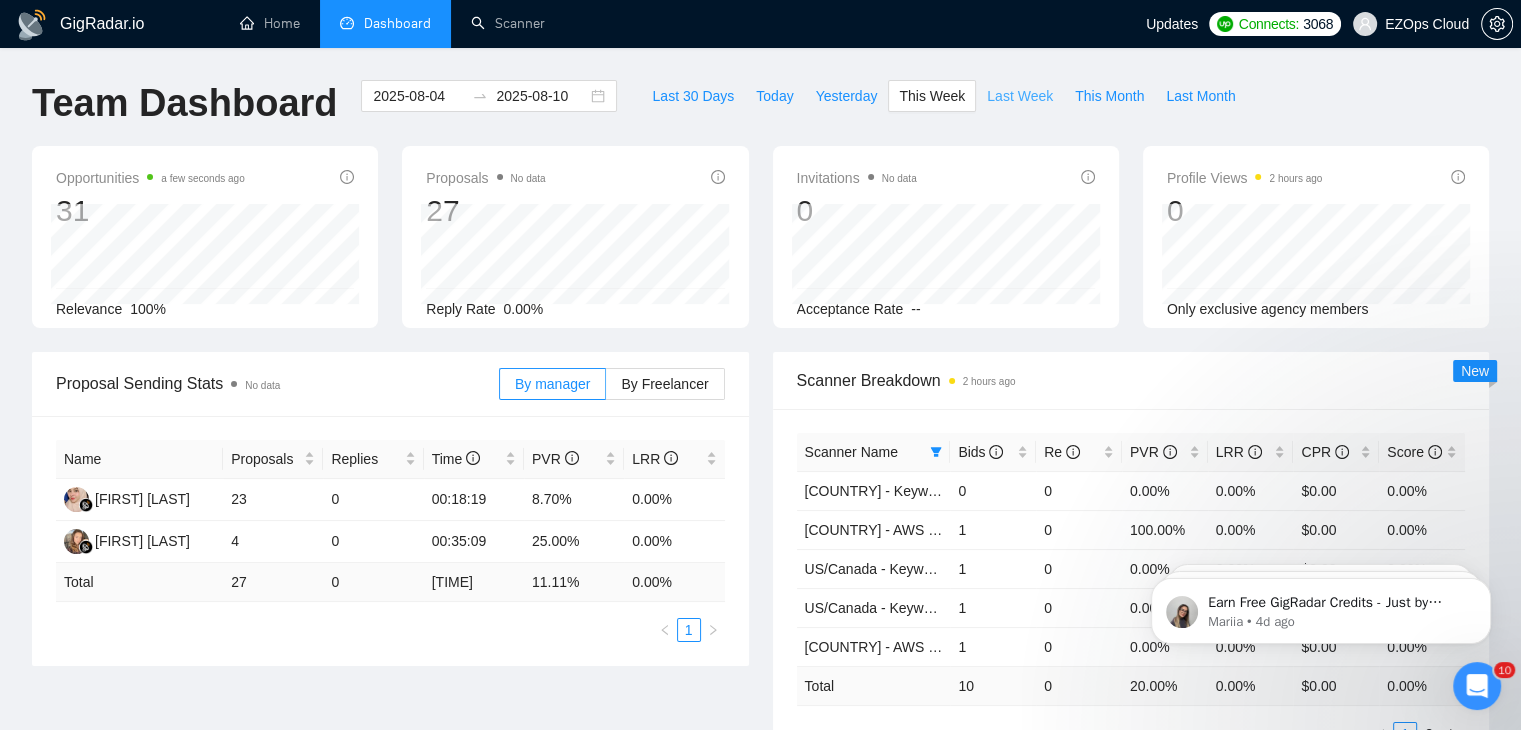 click on "Last Week" at bounding box center (1020, 96) 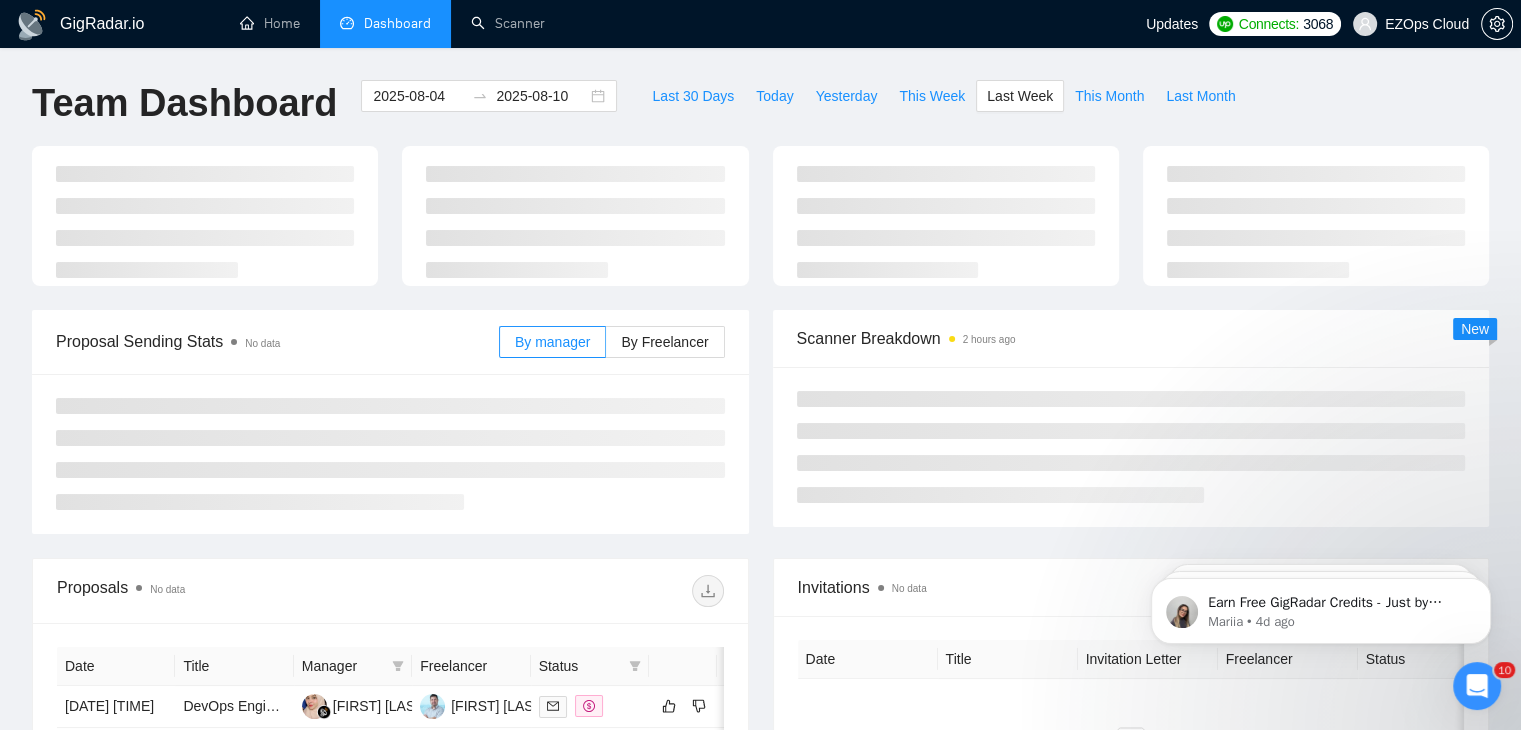 type on "2025-07-28" 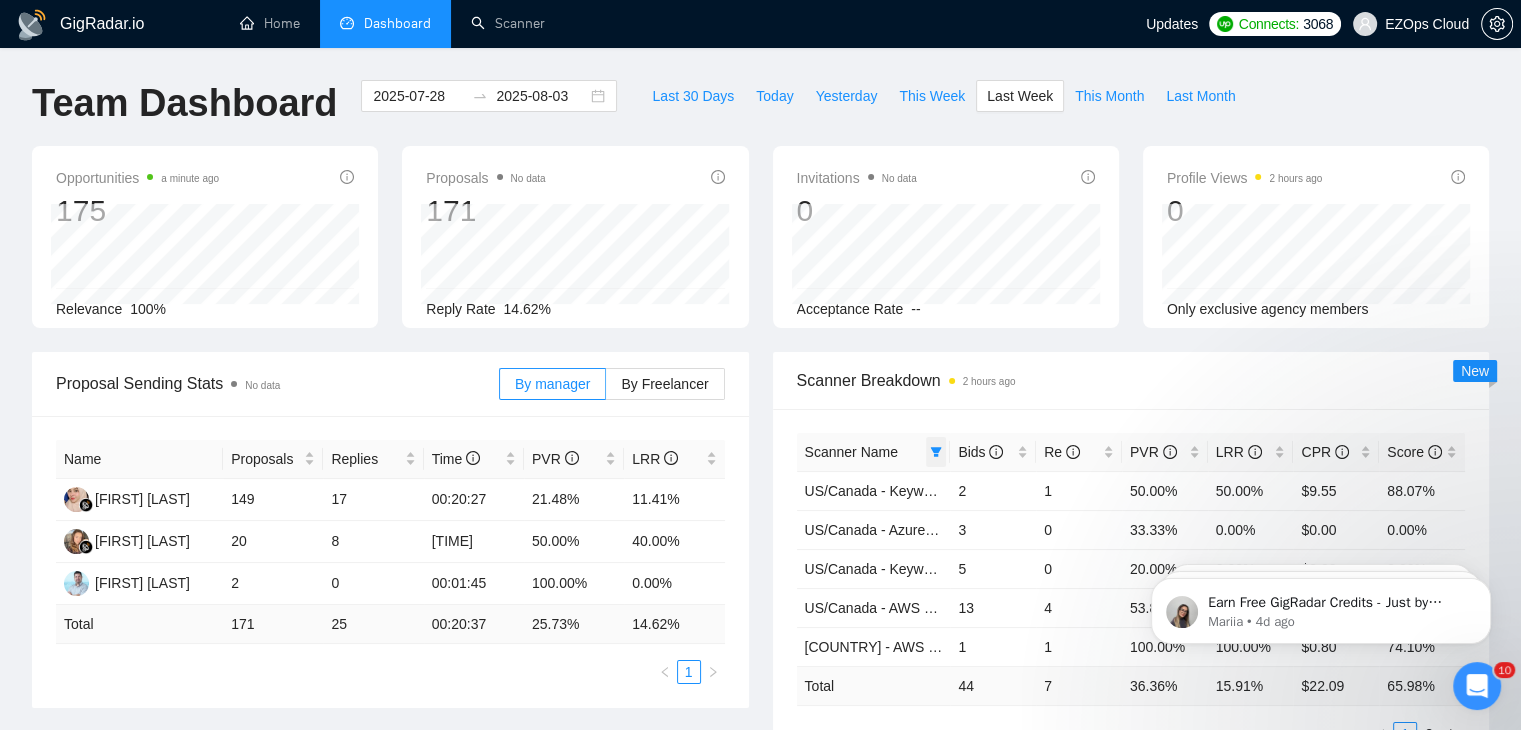 click 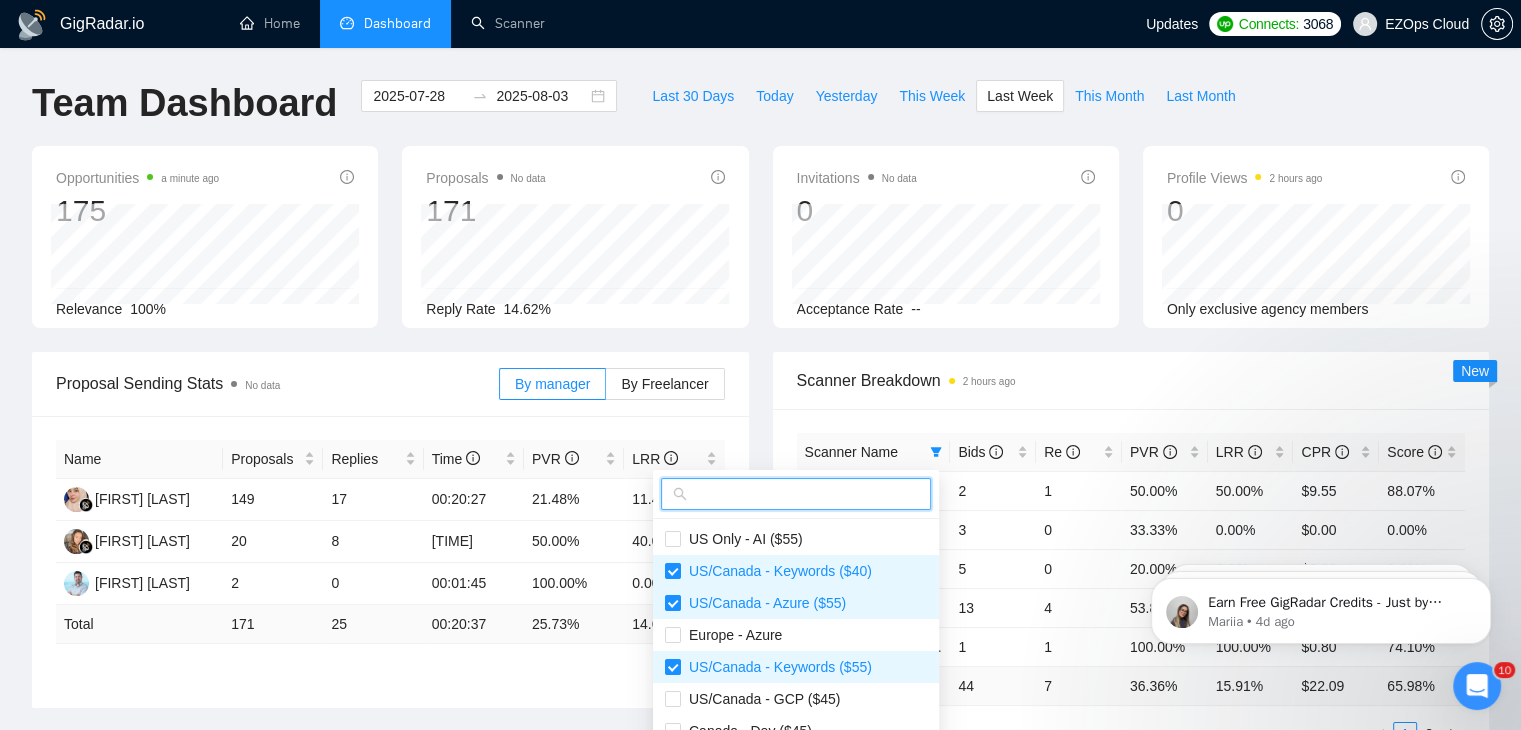 click at bounding box center (805, 494) 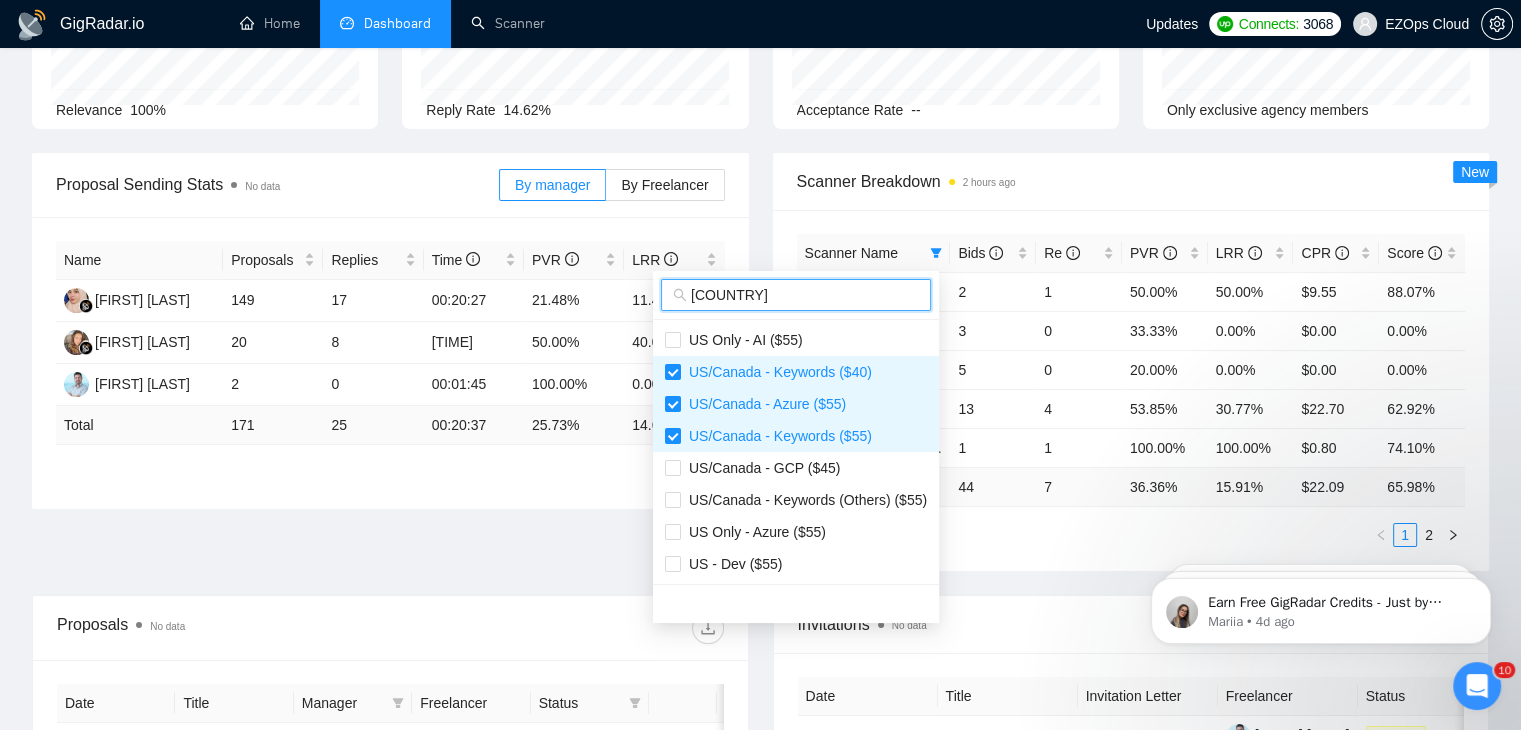 scroll, scrollTop: 200, scrollLeft: 0, axis: vertical 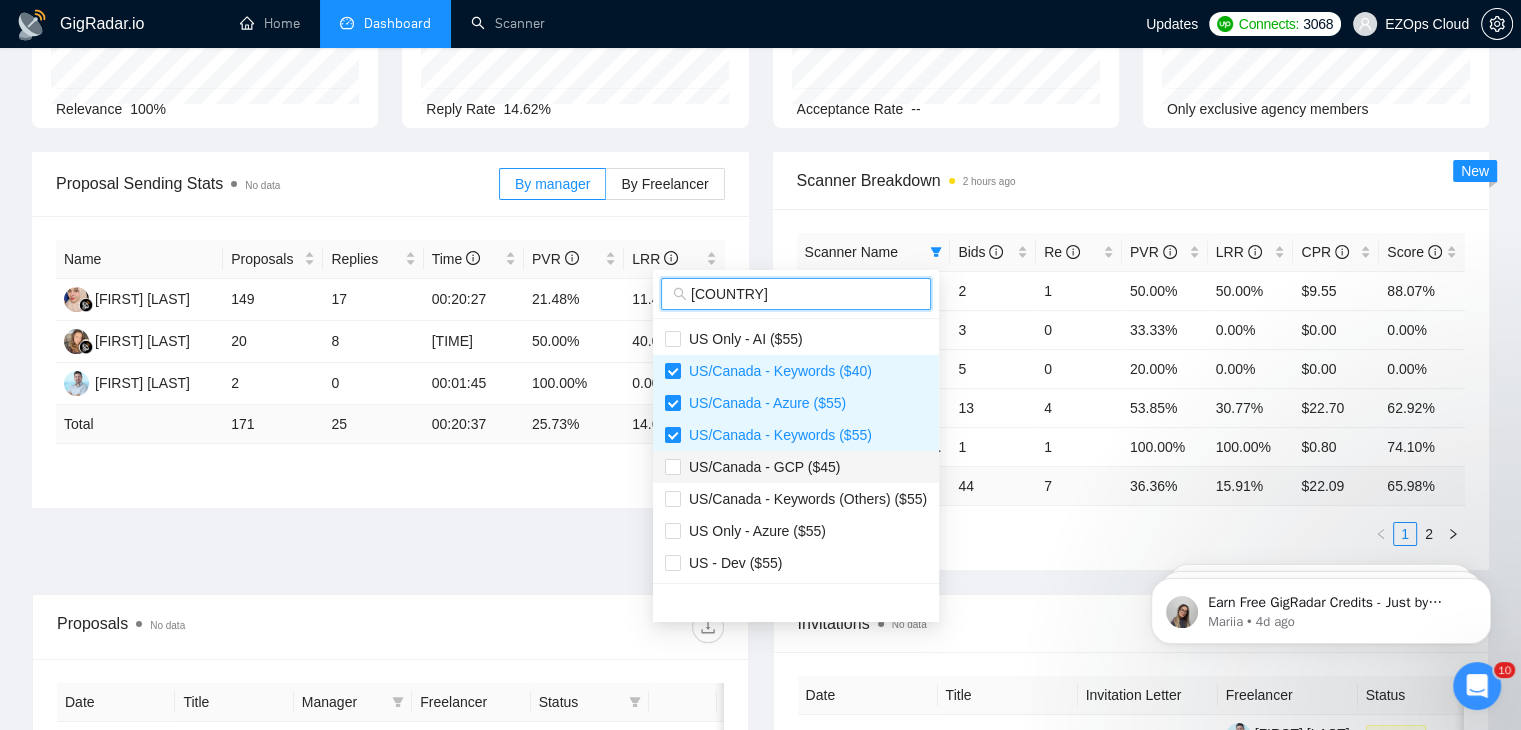 type on "us" 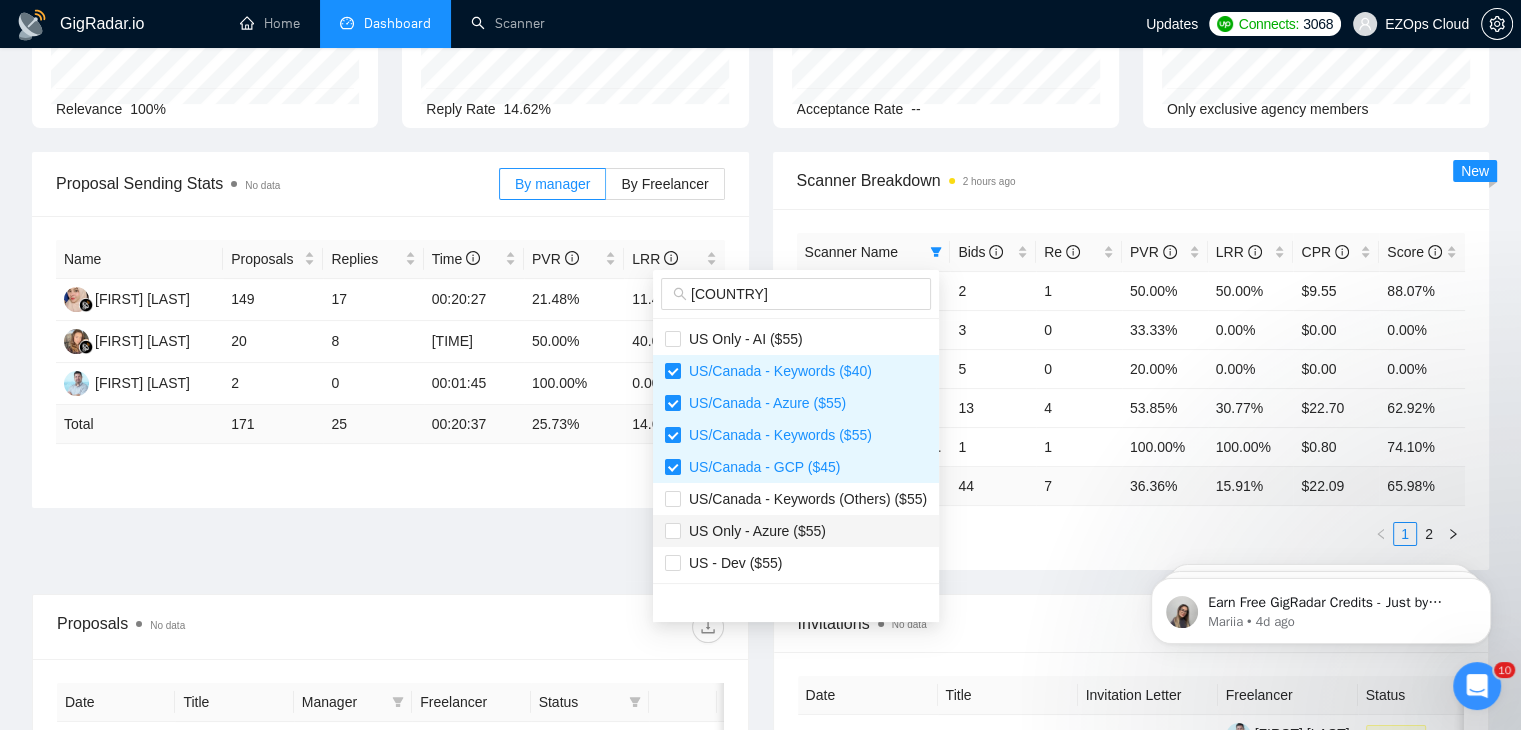 click on "US Only - Azure ($55)" at bounding box center [796, 531] 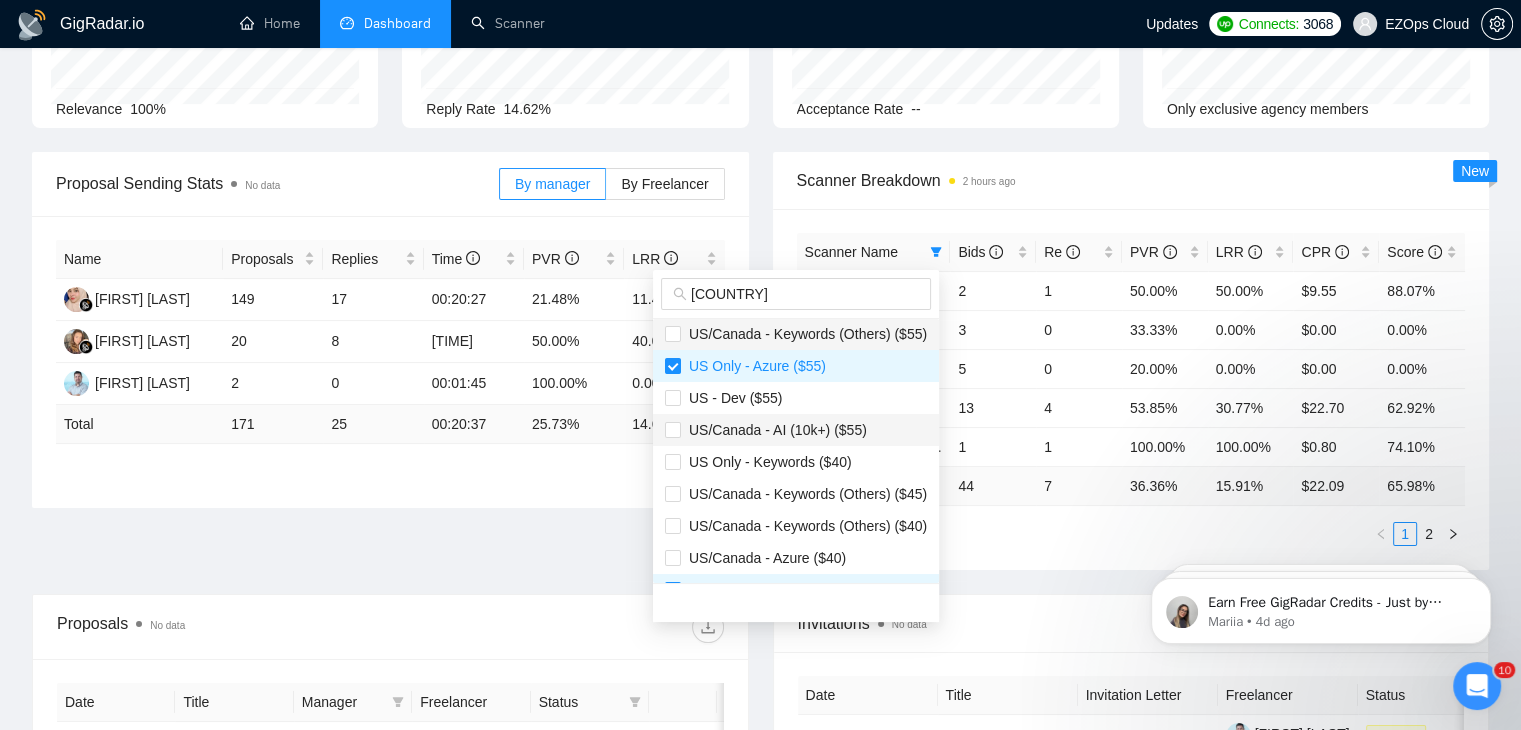 scroll, scrollTop: 200, scrollLeft: 0, axis: vertical 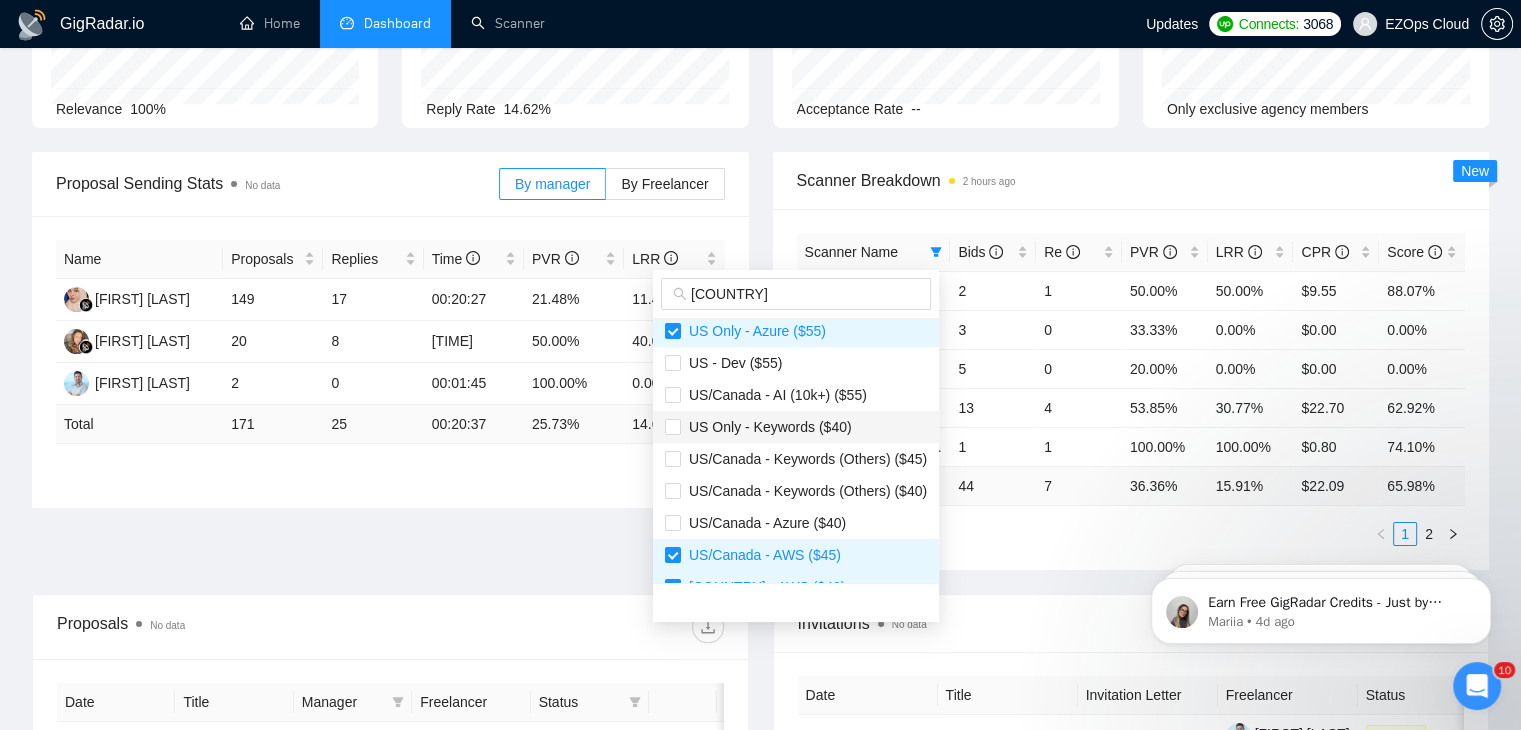 click on "US Only - Keywords ($40)" at bounding box center [796, 427] 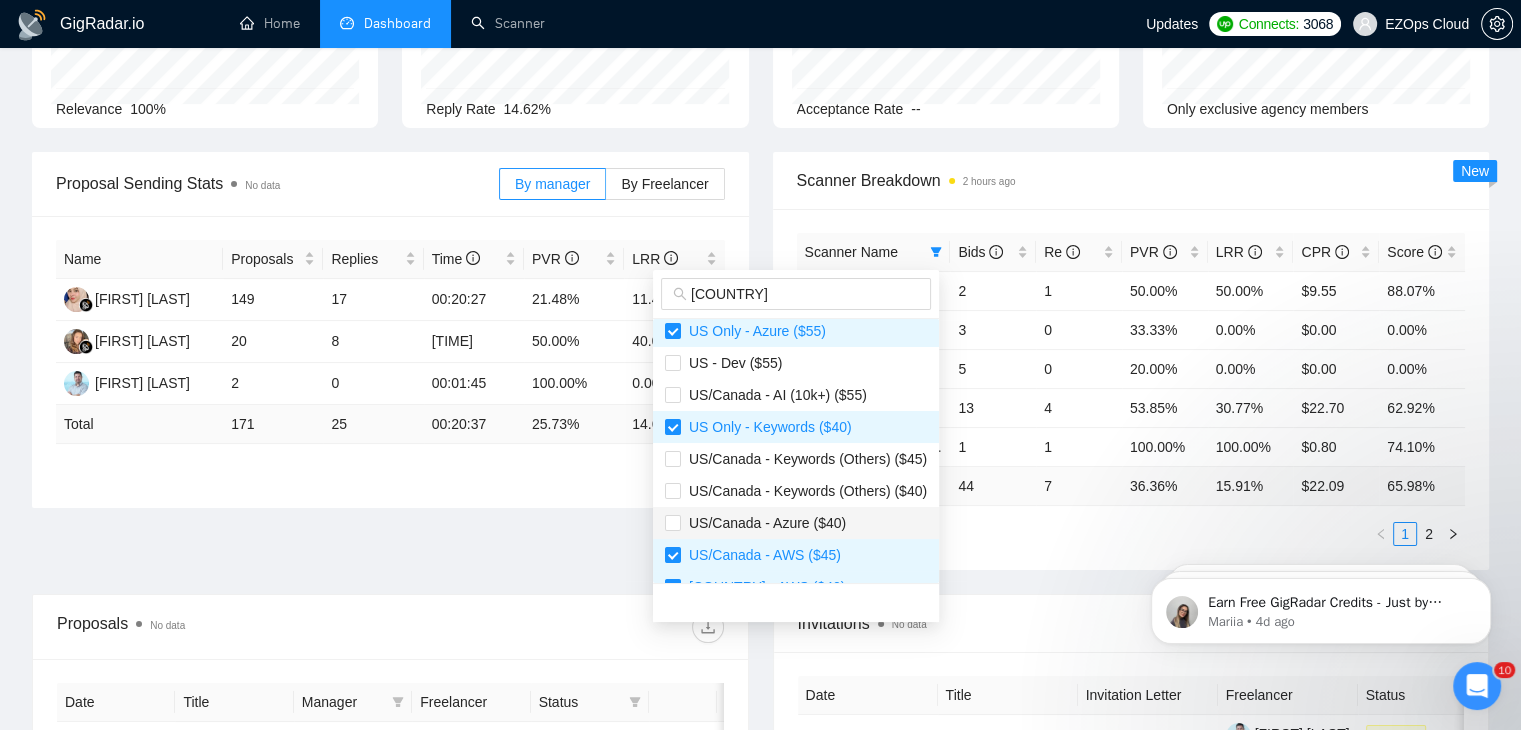 click on "US/Canada - Azure ($40)" at bounding box center (796, 523) 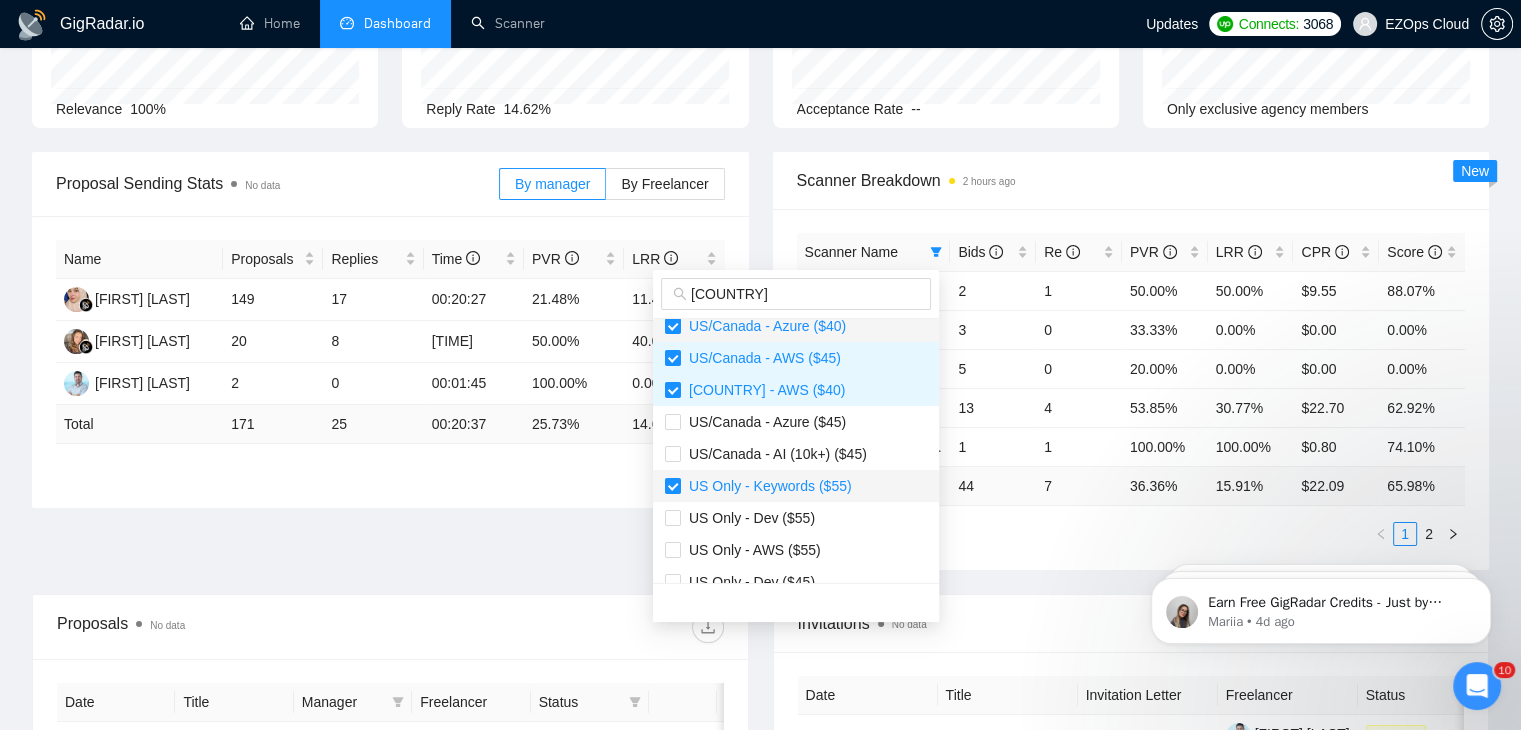 scroll, scrollTop: 400, scrollLeft: 0, axis: vertical 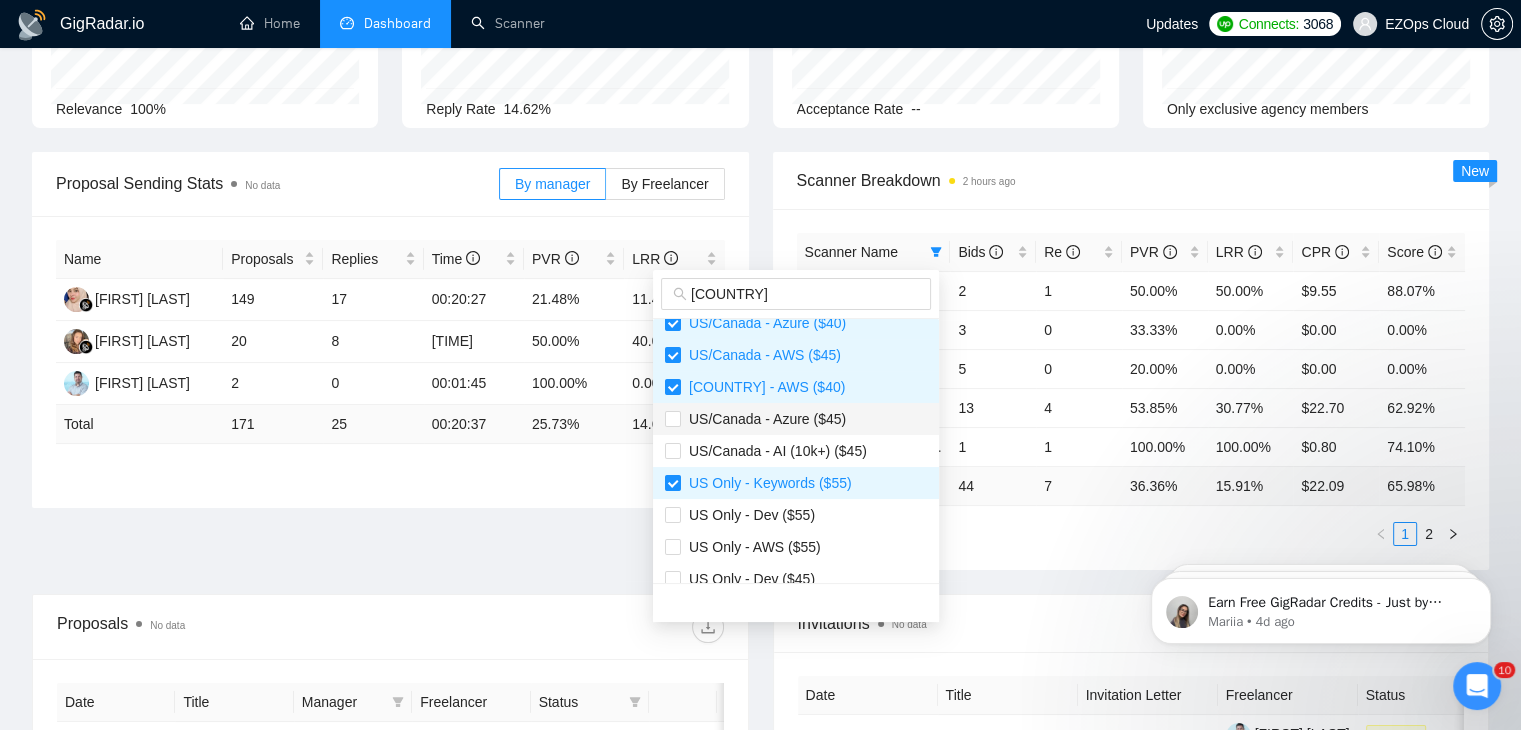 click on "[REGION] - Azure ($[PRICE])" at bounding box center [763, 419] 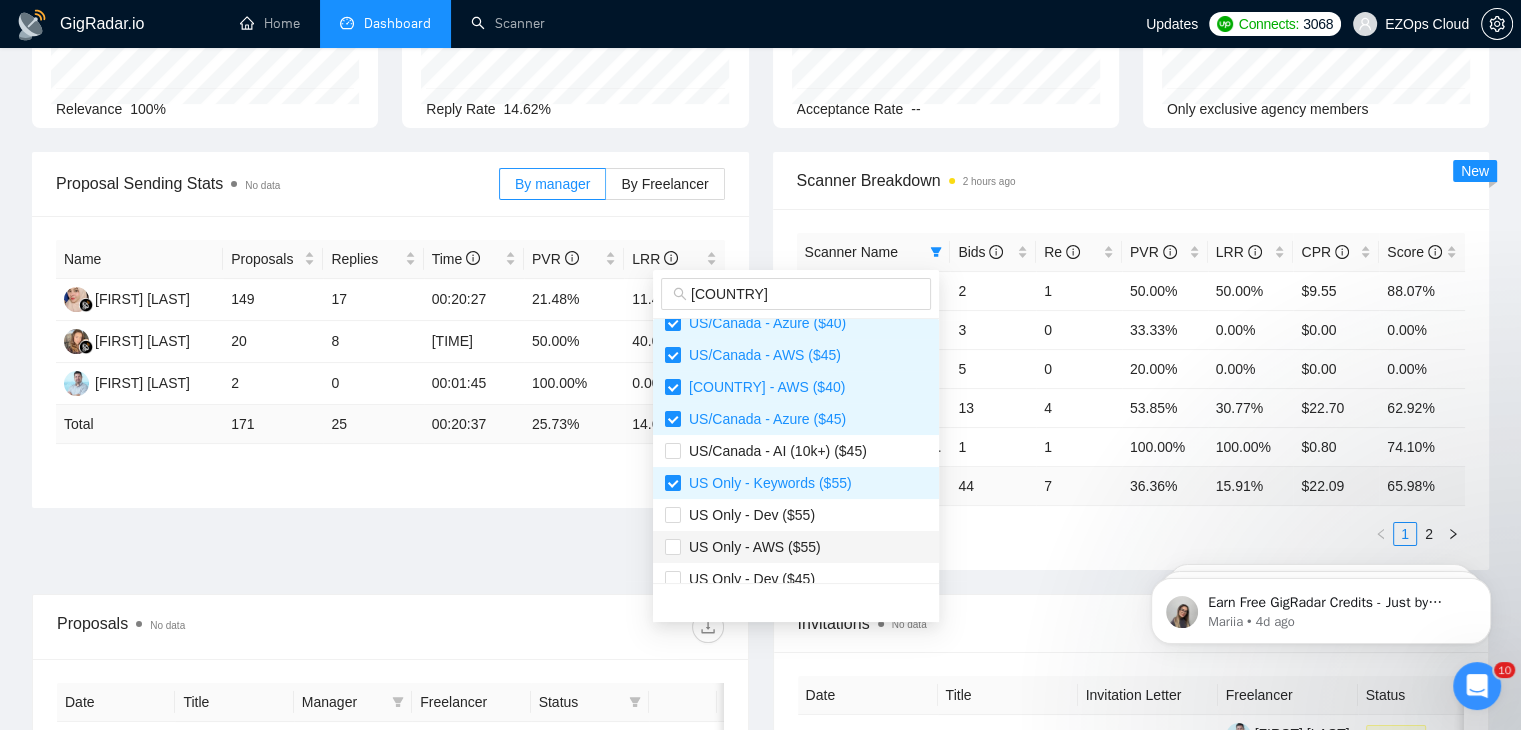click on "US Only - AWS ($55)" at bounding box center [796, 547] 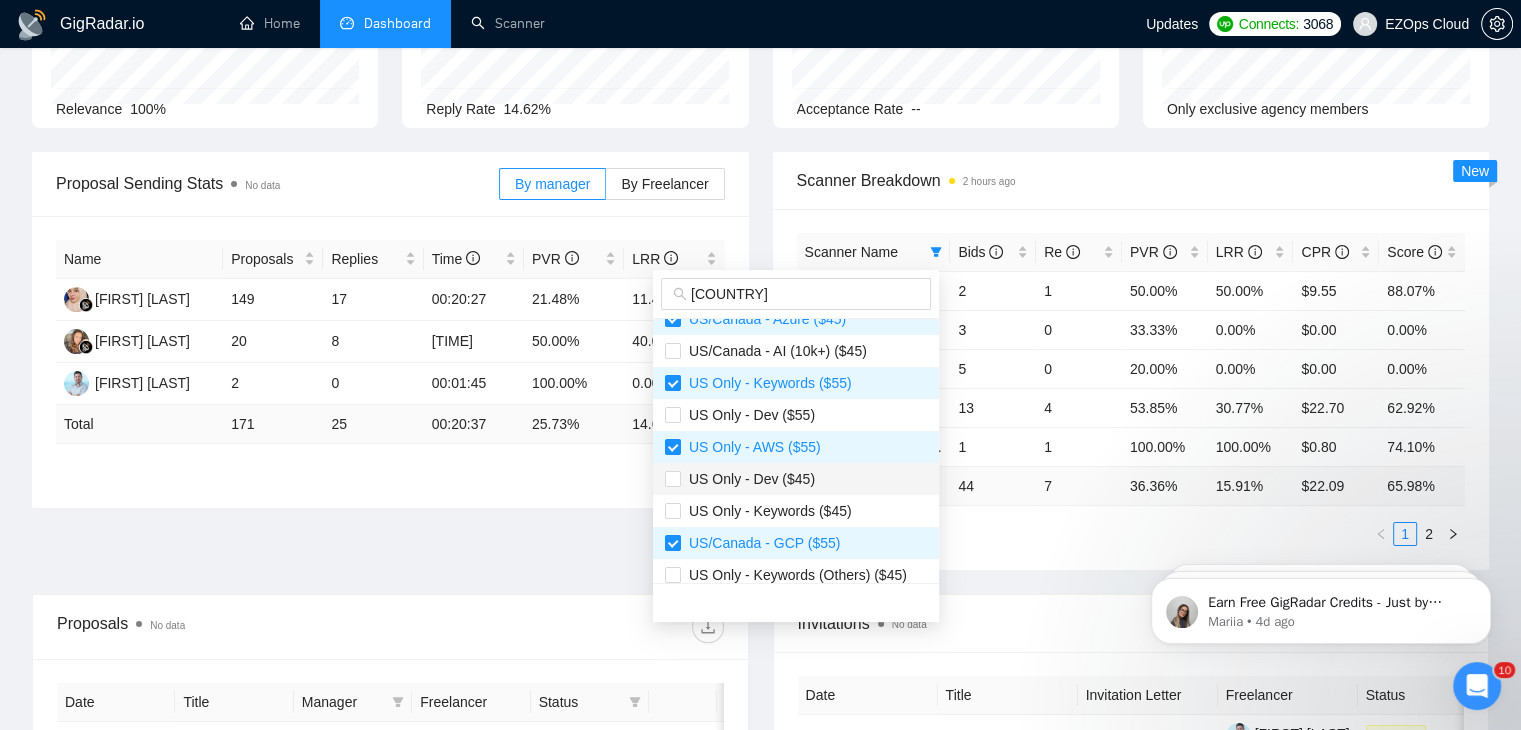 scroll, scrollTop: 600, scrollLeft: 0, axis: vertical 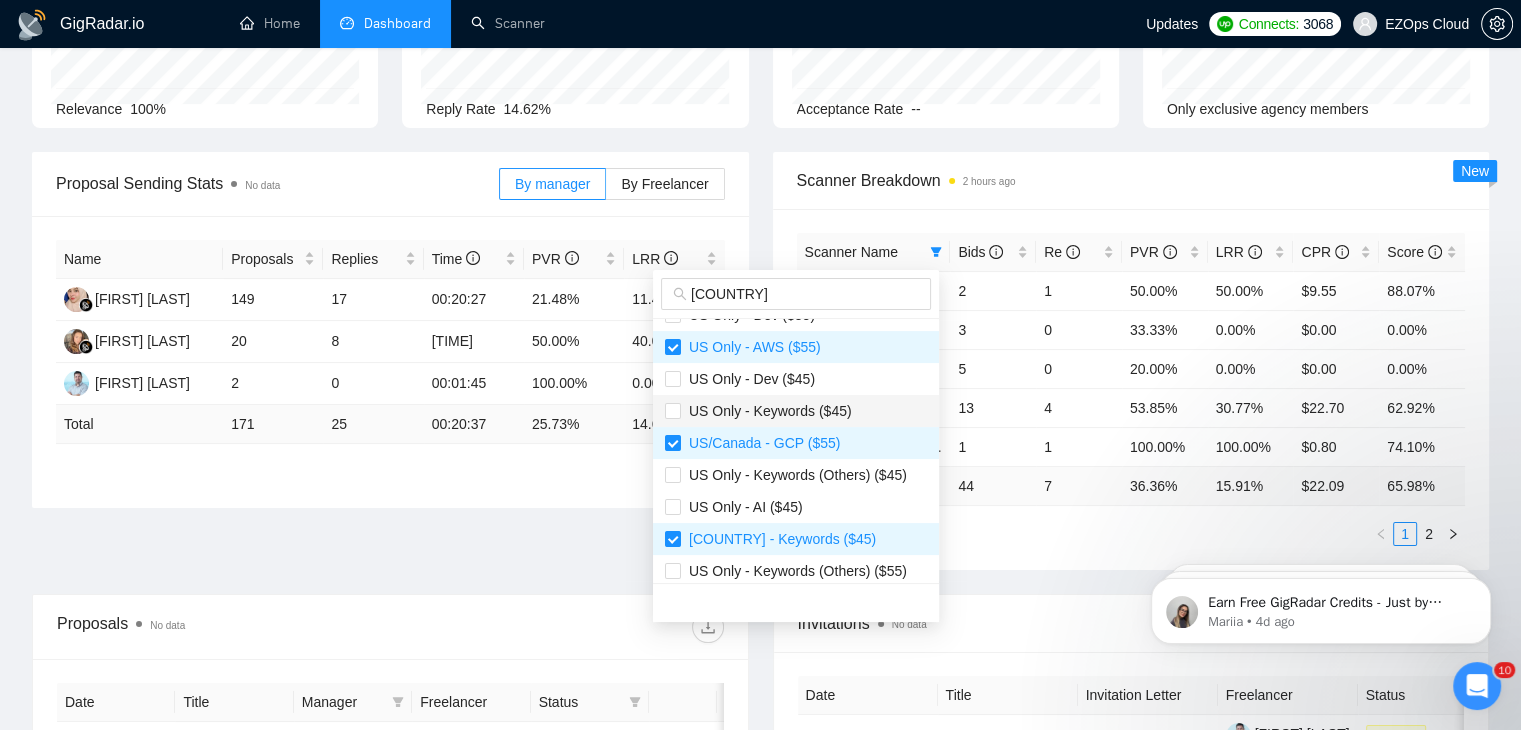 click on "US Only - Keywords ($45)" at bounding box center (796, 411) 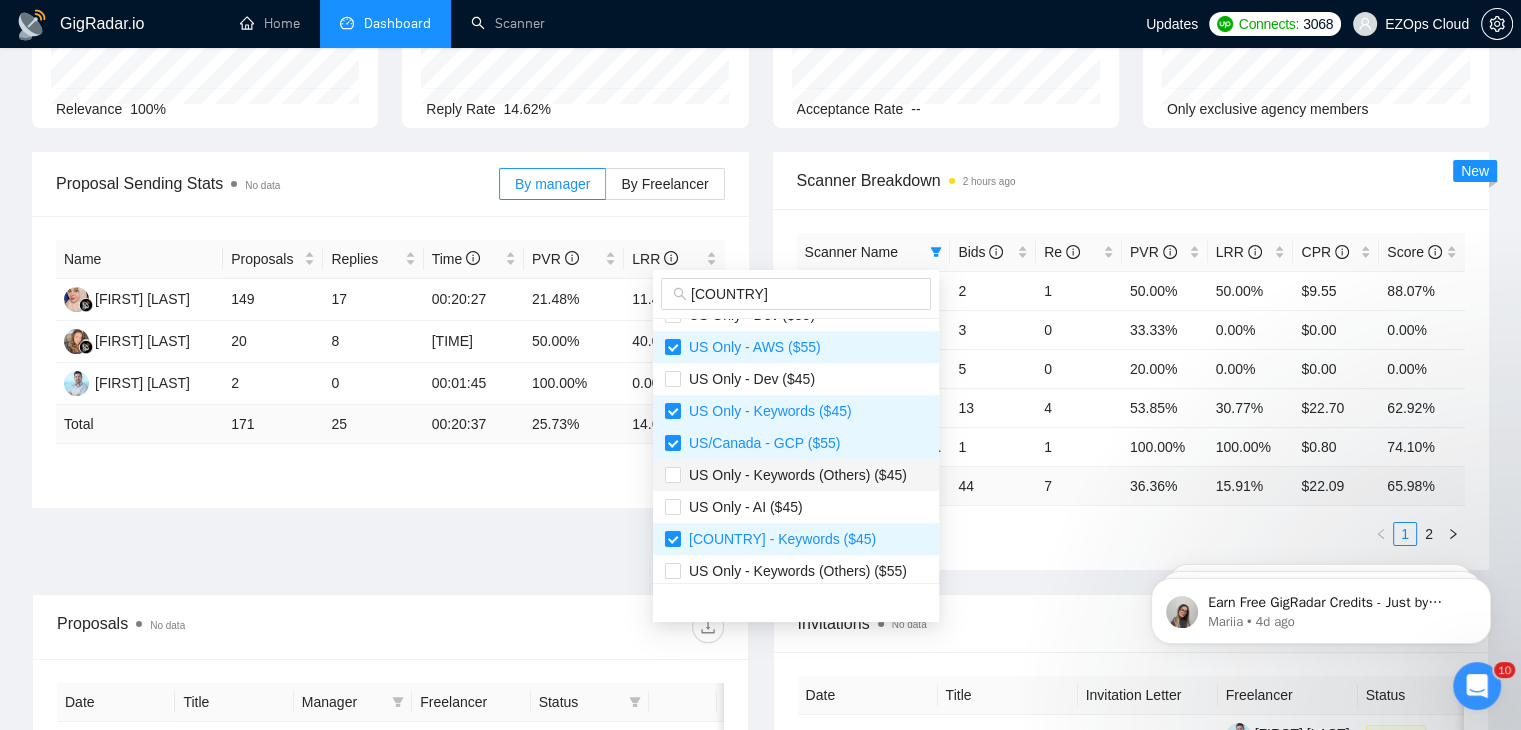 scroll, scrollTop: 672, scrollLeft: 0, axis: vertical 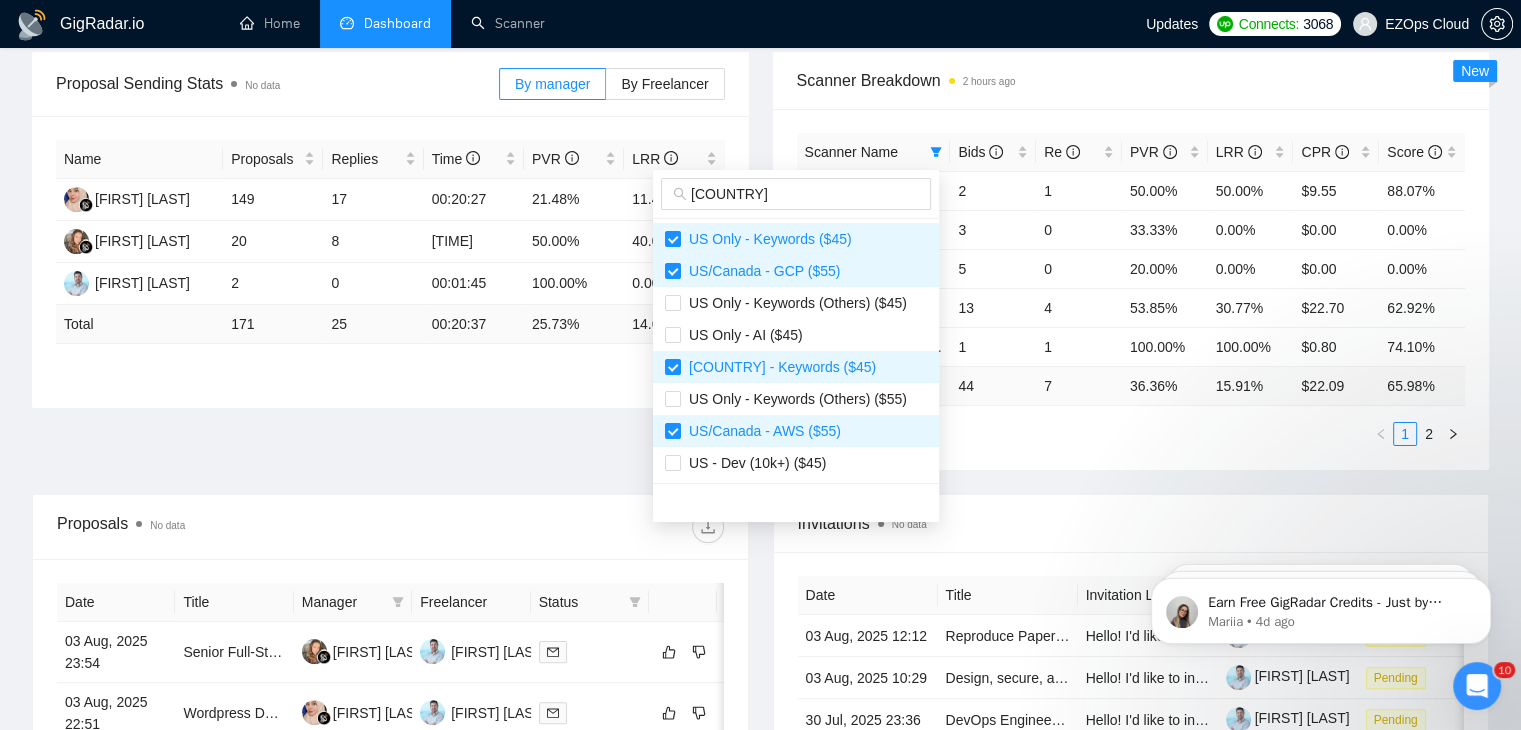 type 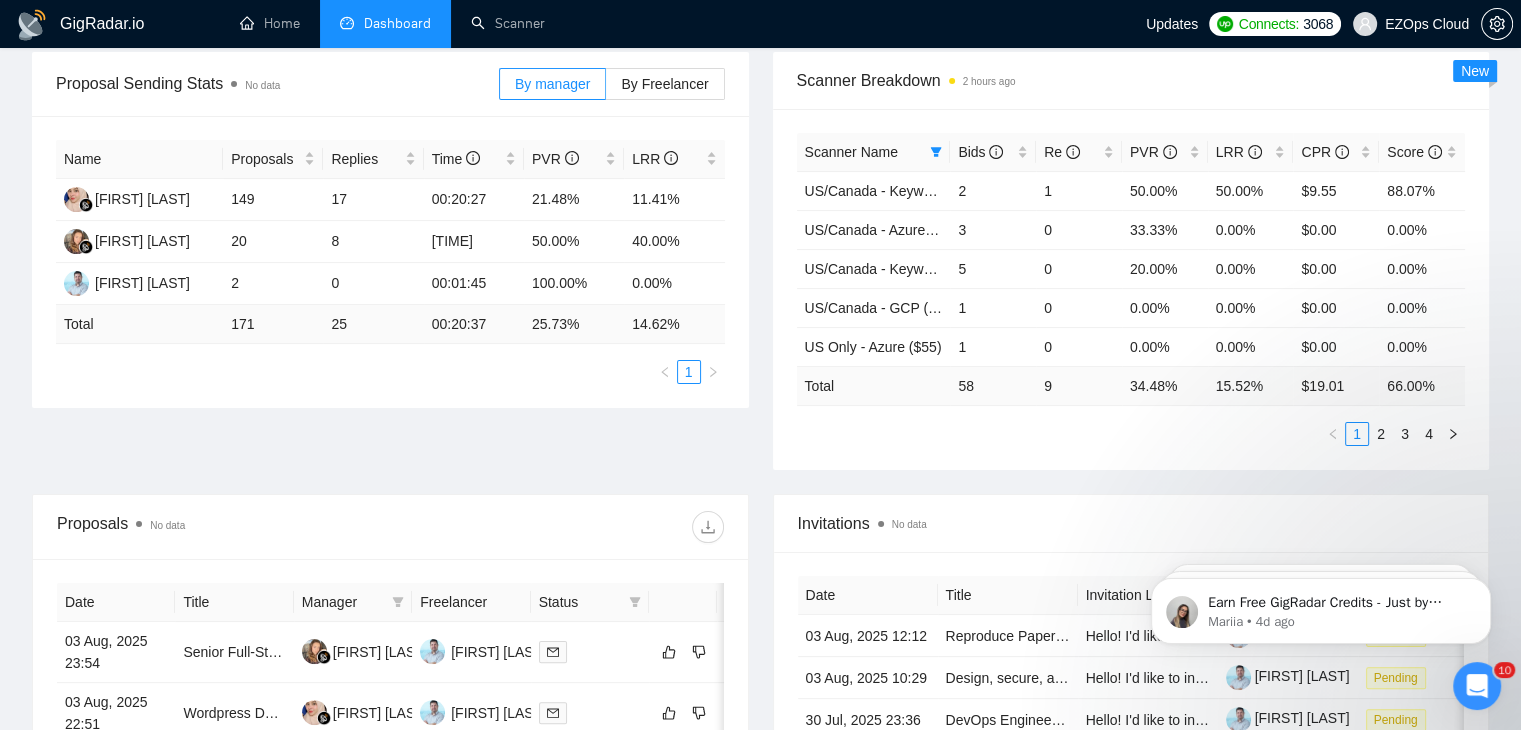 click on "Proposal Sending Stats No data By manager By Freelancer Name Proposals Replies Time   PVR   LRR   Ainun Jariah 149 17 00:20:27 21.48% 11.41% Natali Konstatinova 20 8 00:23:48 50.00% 40.00% Thiago Maior 2 0 00:01:45 100.00% 0.00% Total 171 25 00:20:37 25.73 % 14.62 % 1 Scanner Breakdown 2 hours ago Scanner Name Bids   Re   PVR   LRR   CPR   Score   US/Canada - Keywords ($40) 2 1 50.00% 50.00% $9.55 88.07% US/Canada - Azure ($55) 3 0 33.33% 0.00% $0.00 0.00% US/Canada - Keywords ($55) 5 0 20.00% 0.00% $0.00 0.00% US/Canada - GCP ($45) 1 0 0.00% 0.00% $0.00 0.00% US Only - Azure ($55) 1 0 0.00% 0.00% $0.00 0.00% Total 58 9 34.48 % 15.52 % $ 19.01 66.00 % 1 2 3 4 New" at bounding box center [760, 273] 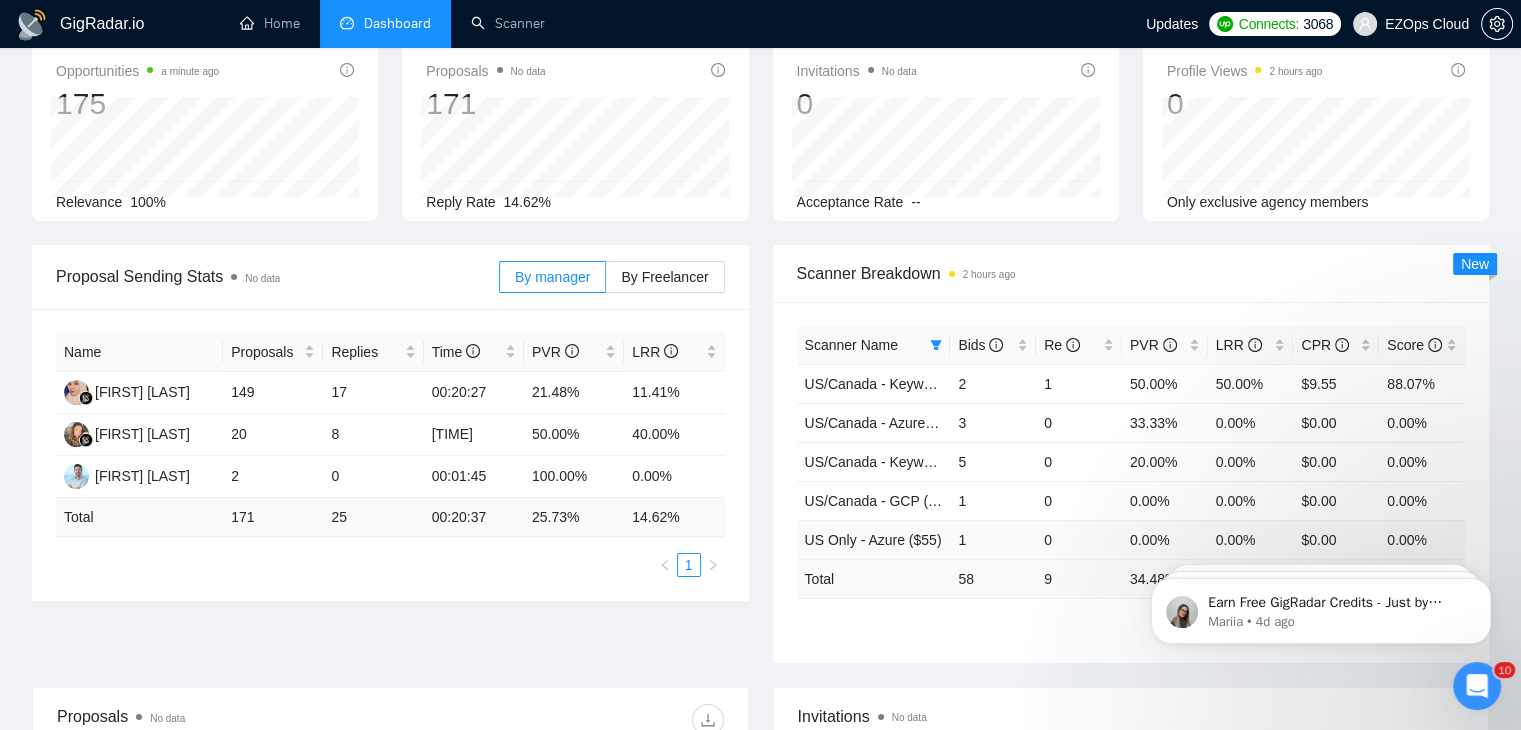 scroll, scrollTop: 100, scrollLeft: 0, axis: vertical 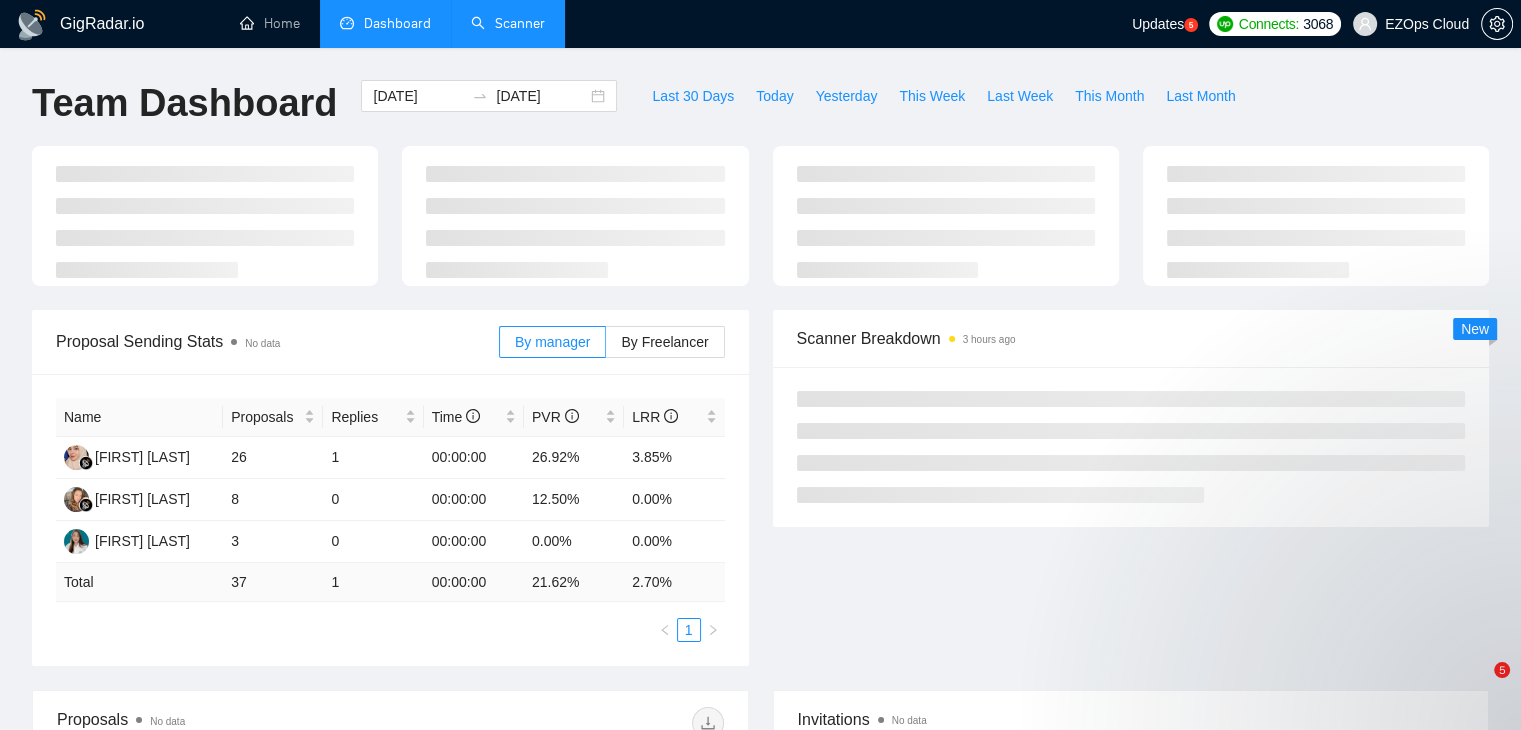 click on "Scanner" at bounding box center (508, 23) 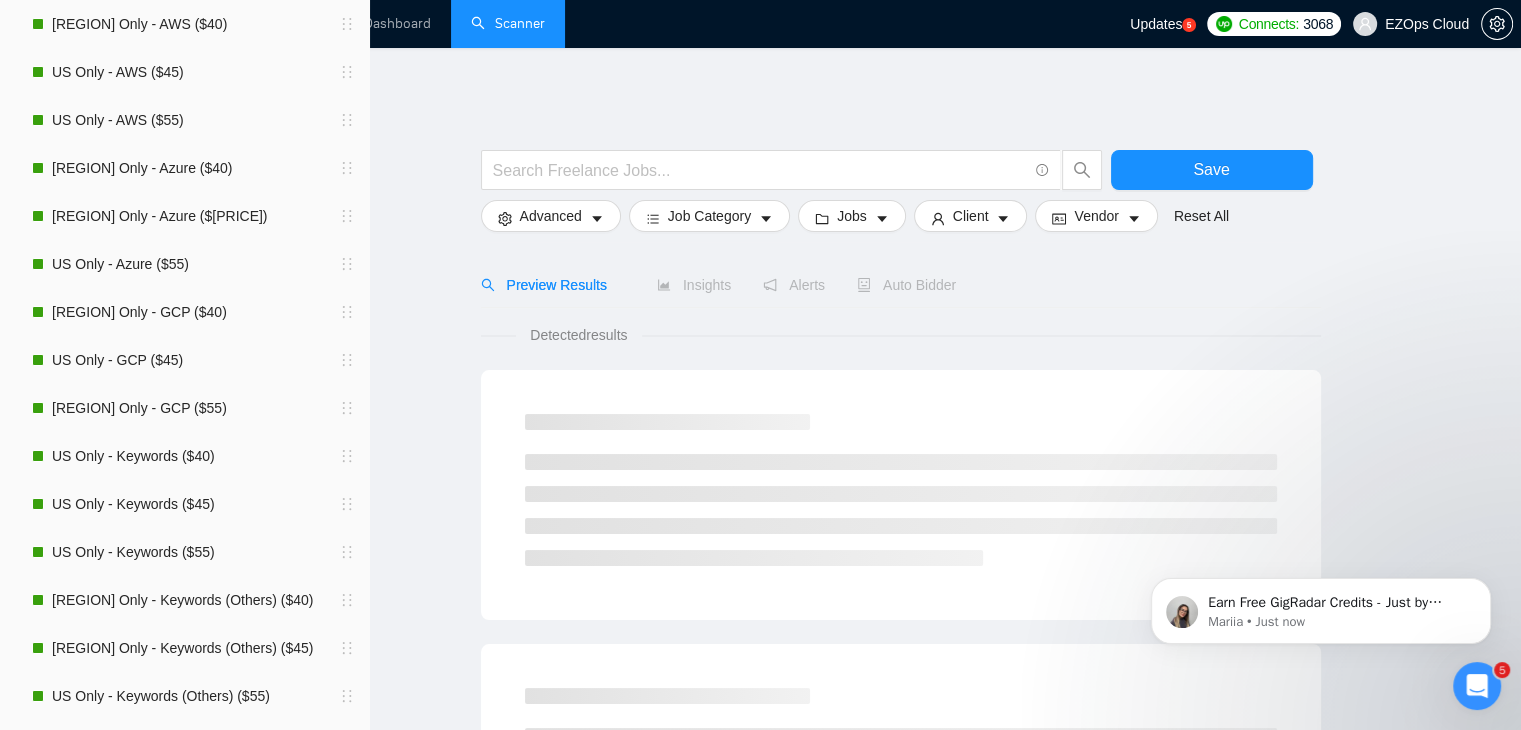 scroll, scrollTop: 0, scrollLeft: 0, axis: both 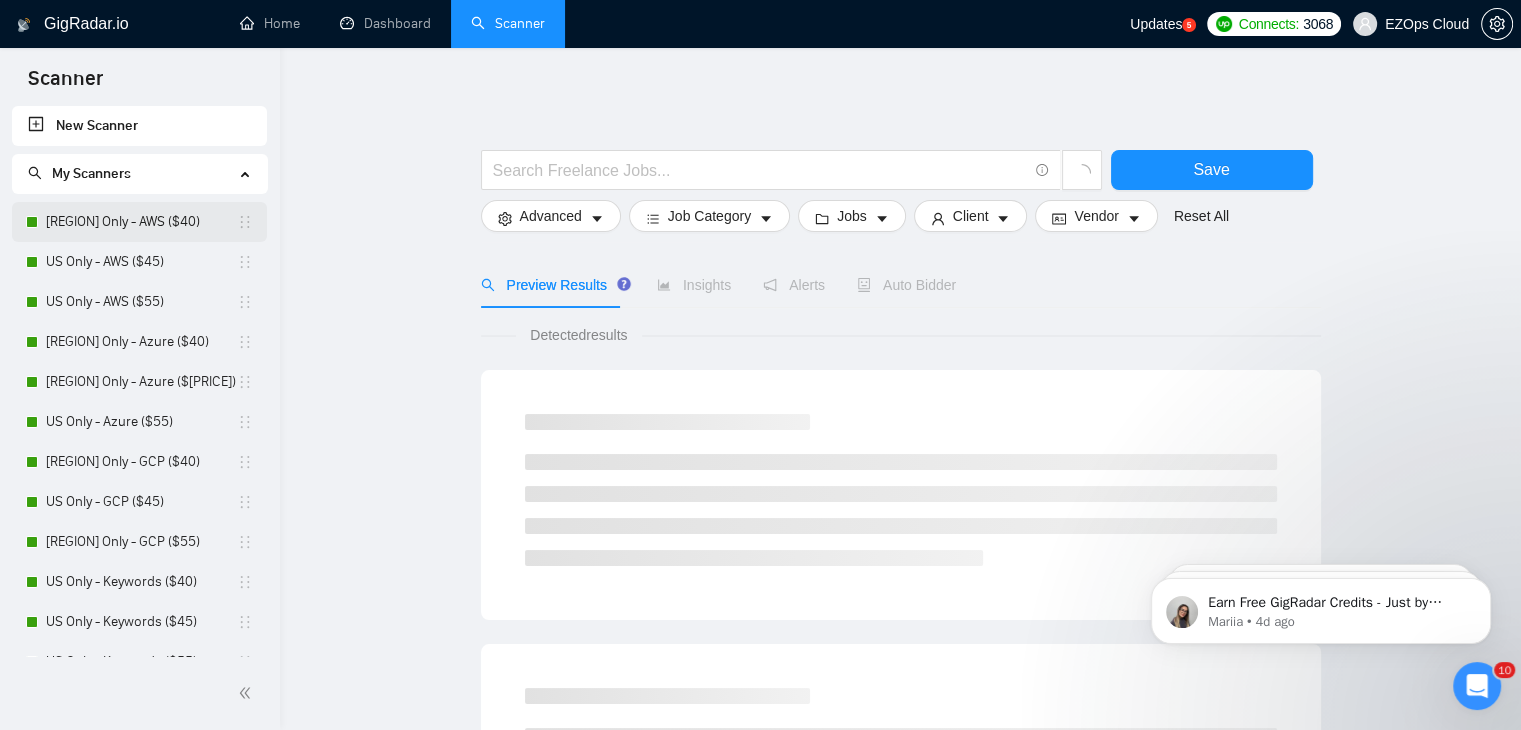 click on "[REGION] Only - AWS ($40)" at bounding box center (141, 222) 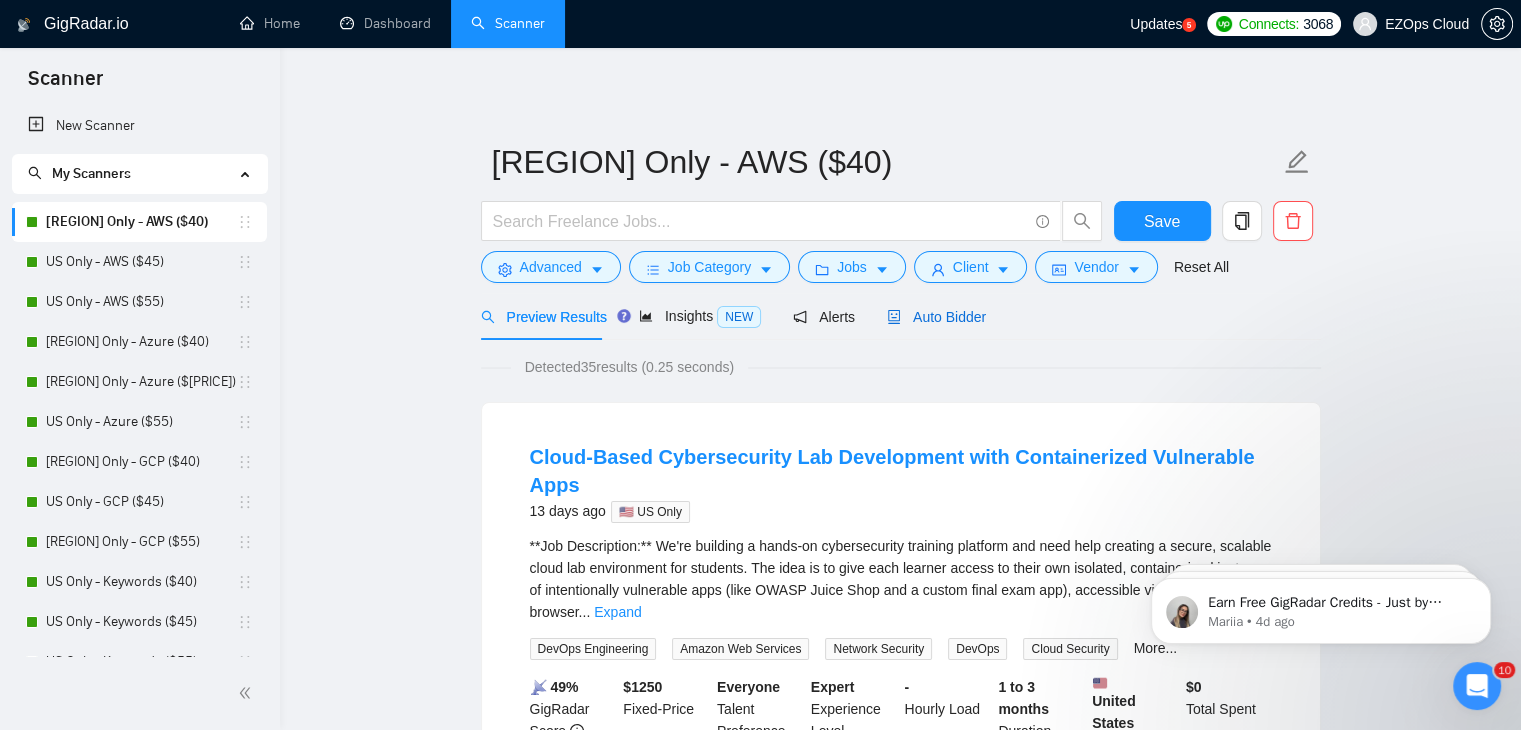 click on "Auto Bidder" at bounding box center [936, 317] 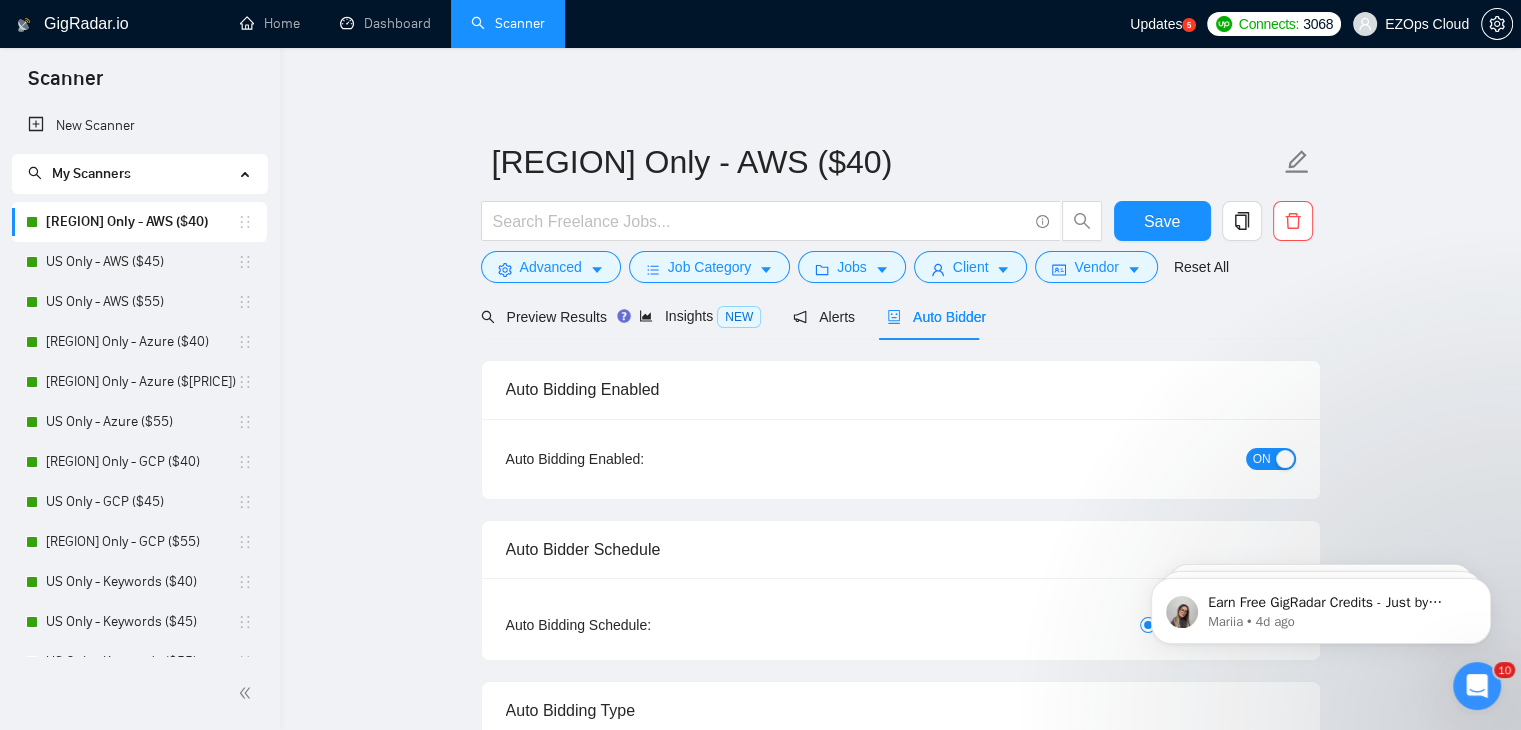 type 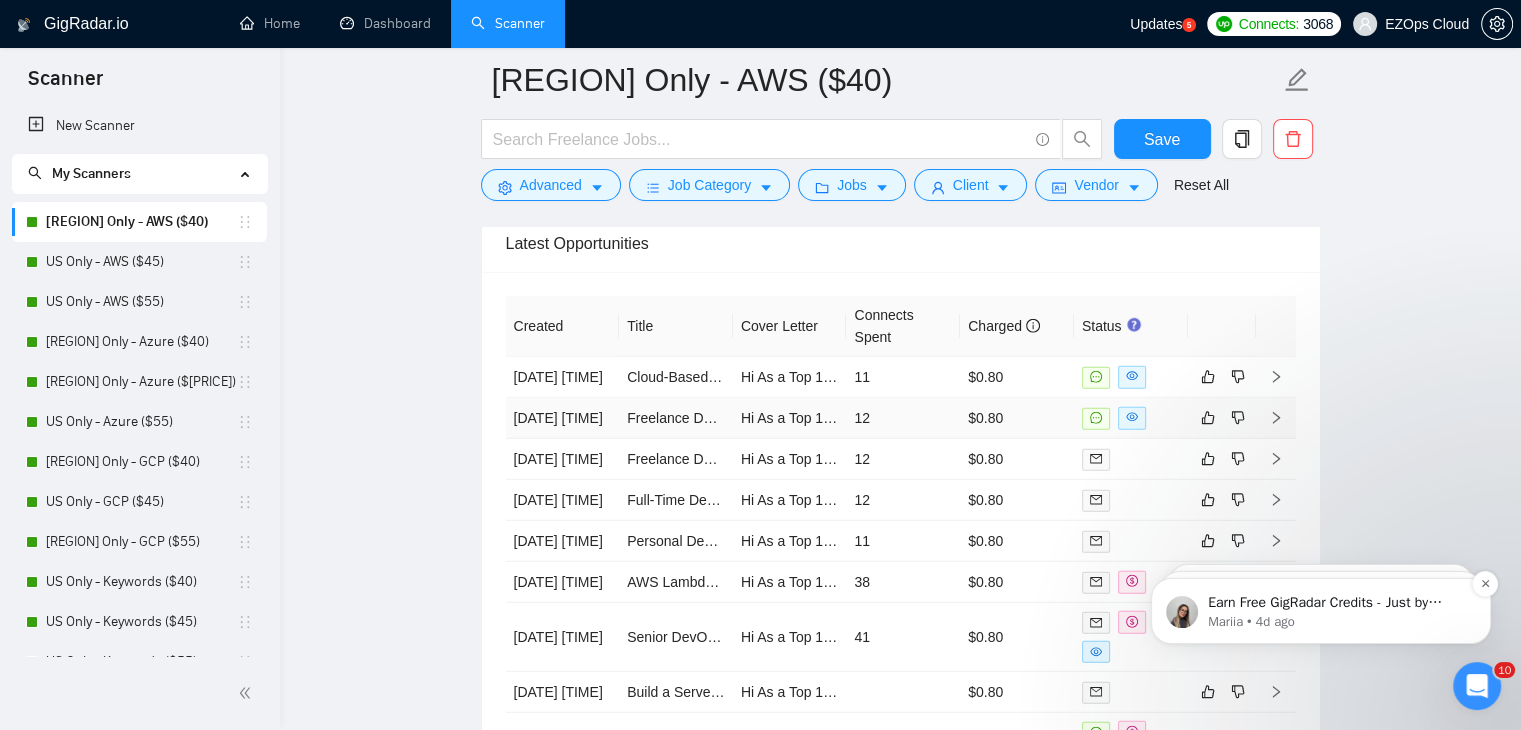 scroll, scrollTop: 5290, scrollLeft: 0, axis: vertical 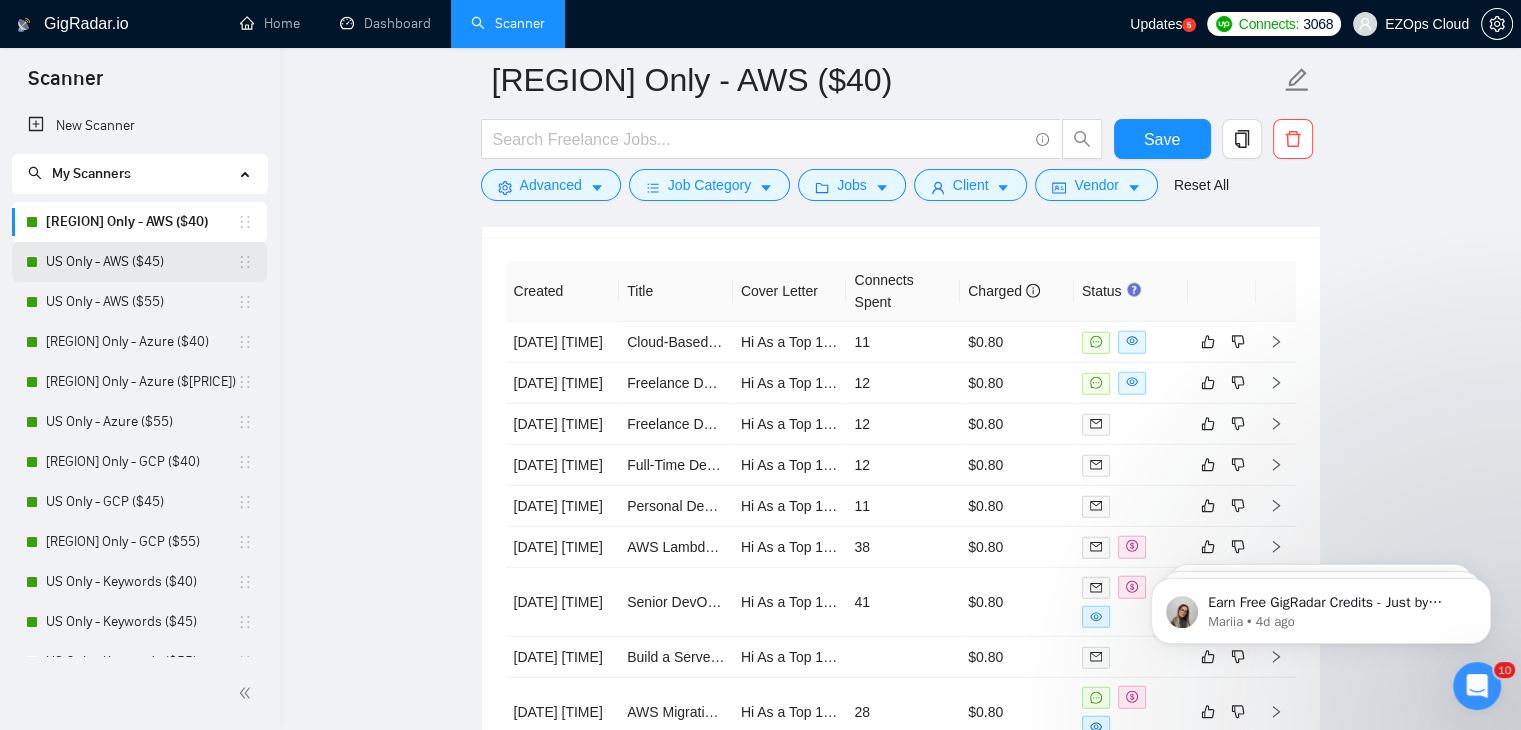 click on "US Only - AWS ($45)" at bounding box center [141, 262] 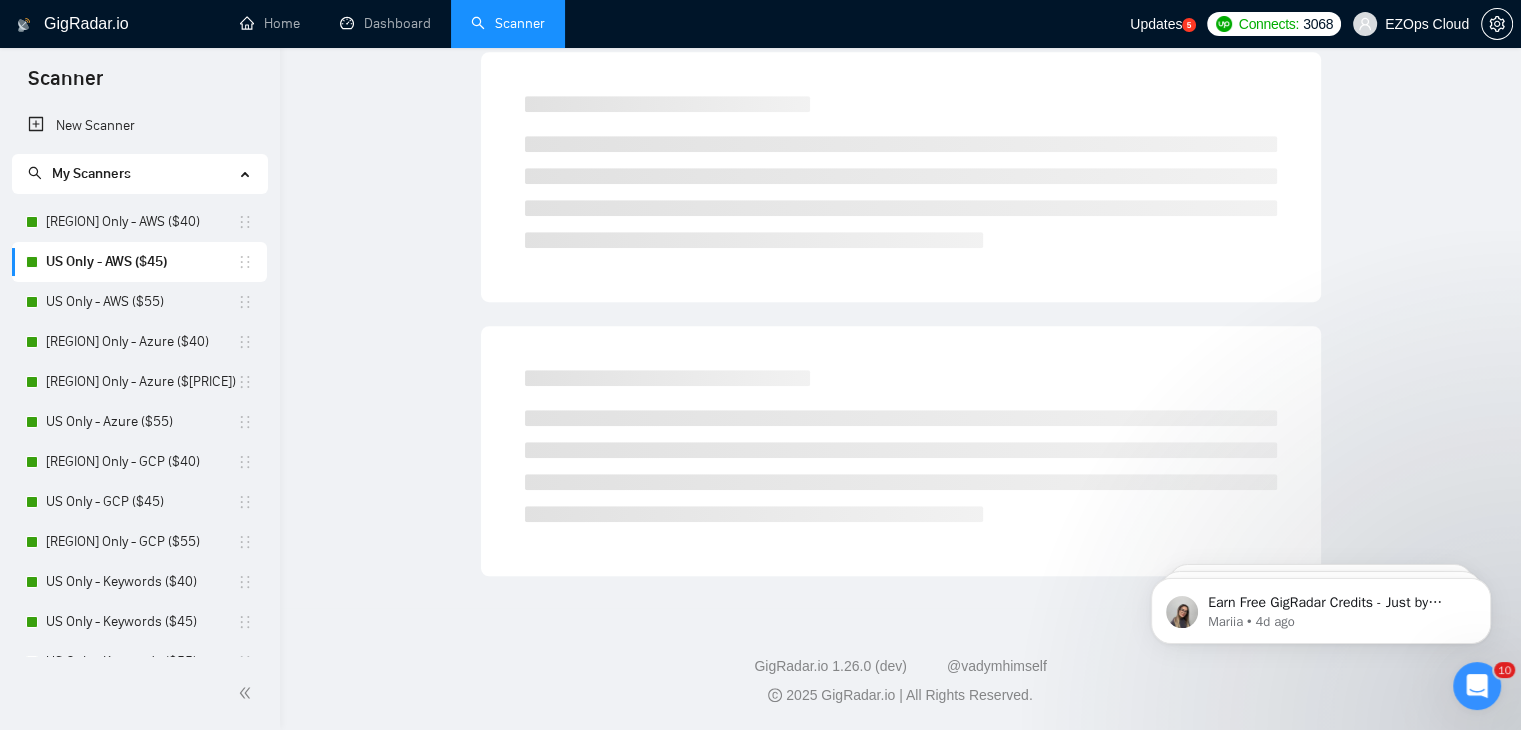 scroll, scrollTop: 0, scrollLeft: 0, axis: both 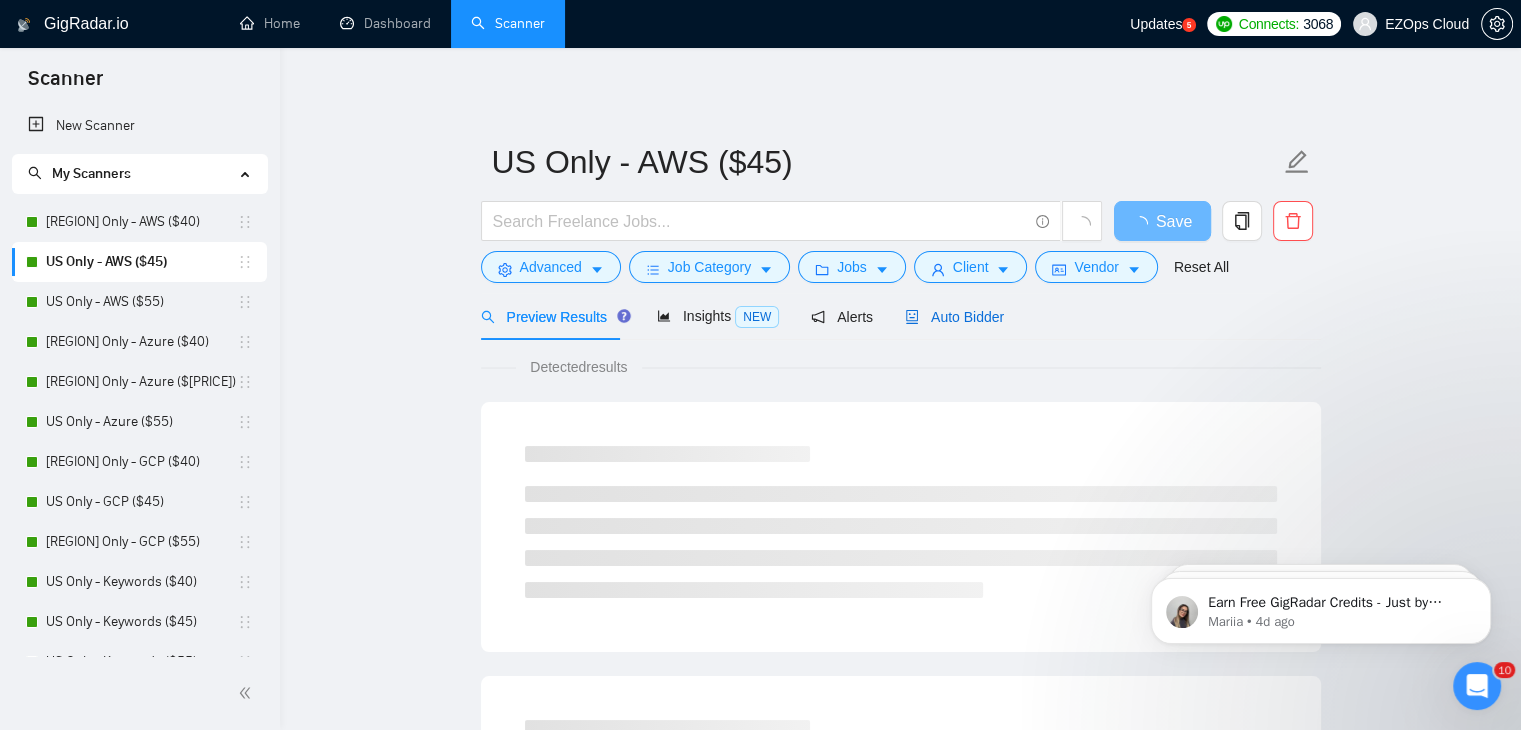 click on "Auto Bidder" at bounding box center [954, 317] 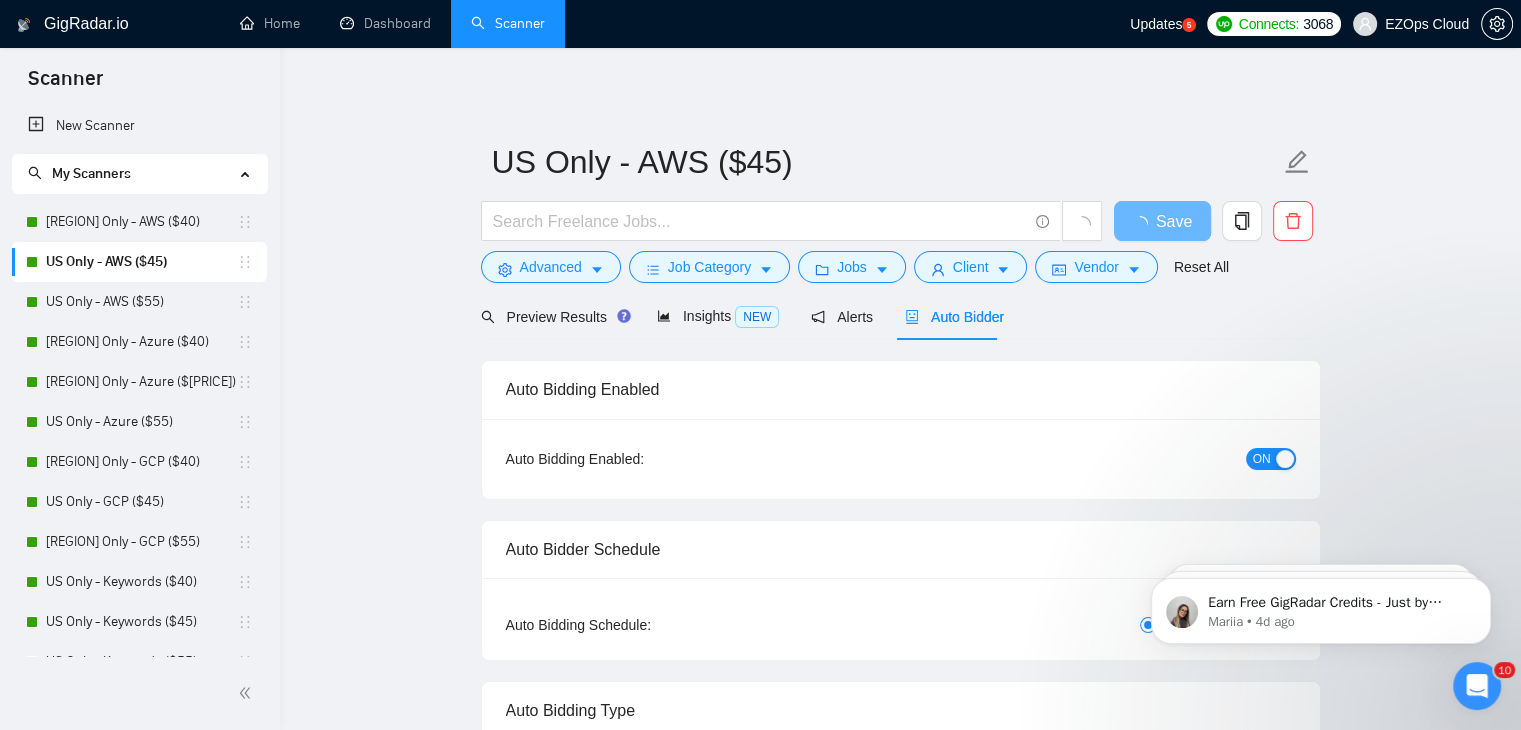 scroll, scrollTop: 639, scrollLeft: 0, axis: vertical 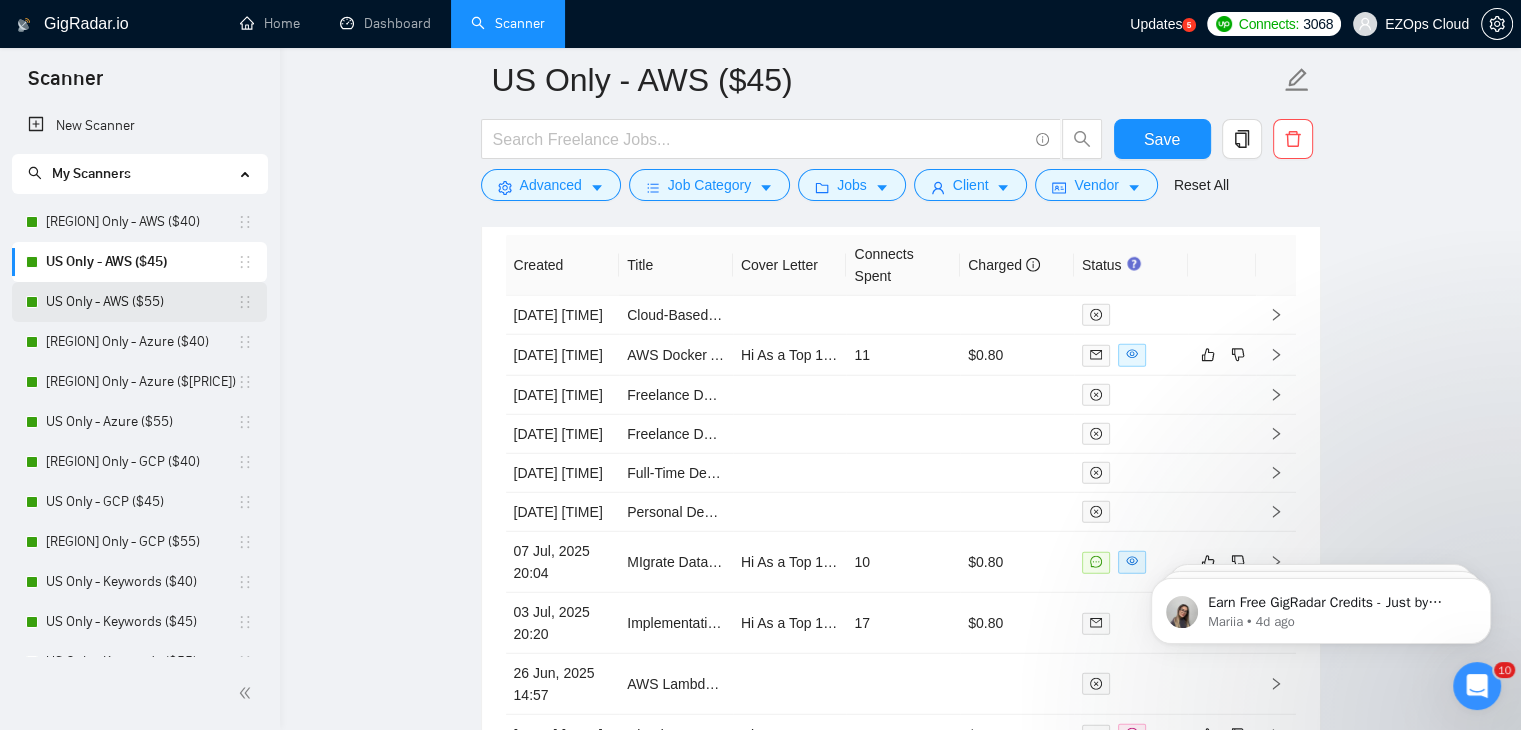 click on "US Only - AWS ($55)" at bounding box center (141, 302) 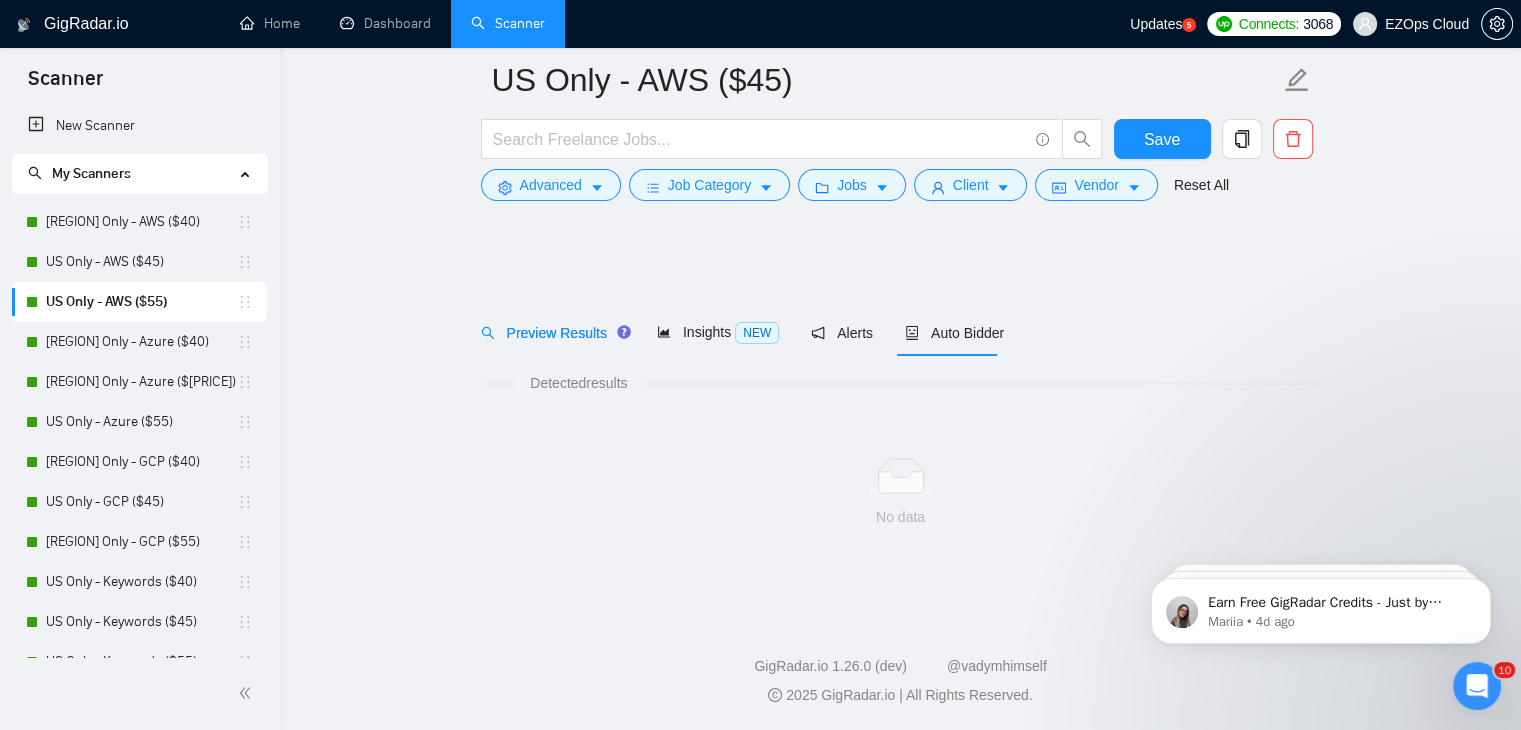 scroll, scrollTop: 0, scrollLeft: 0, axis: both 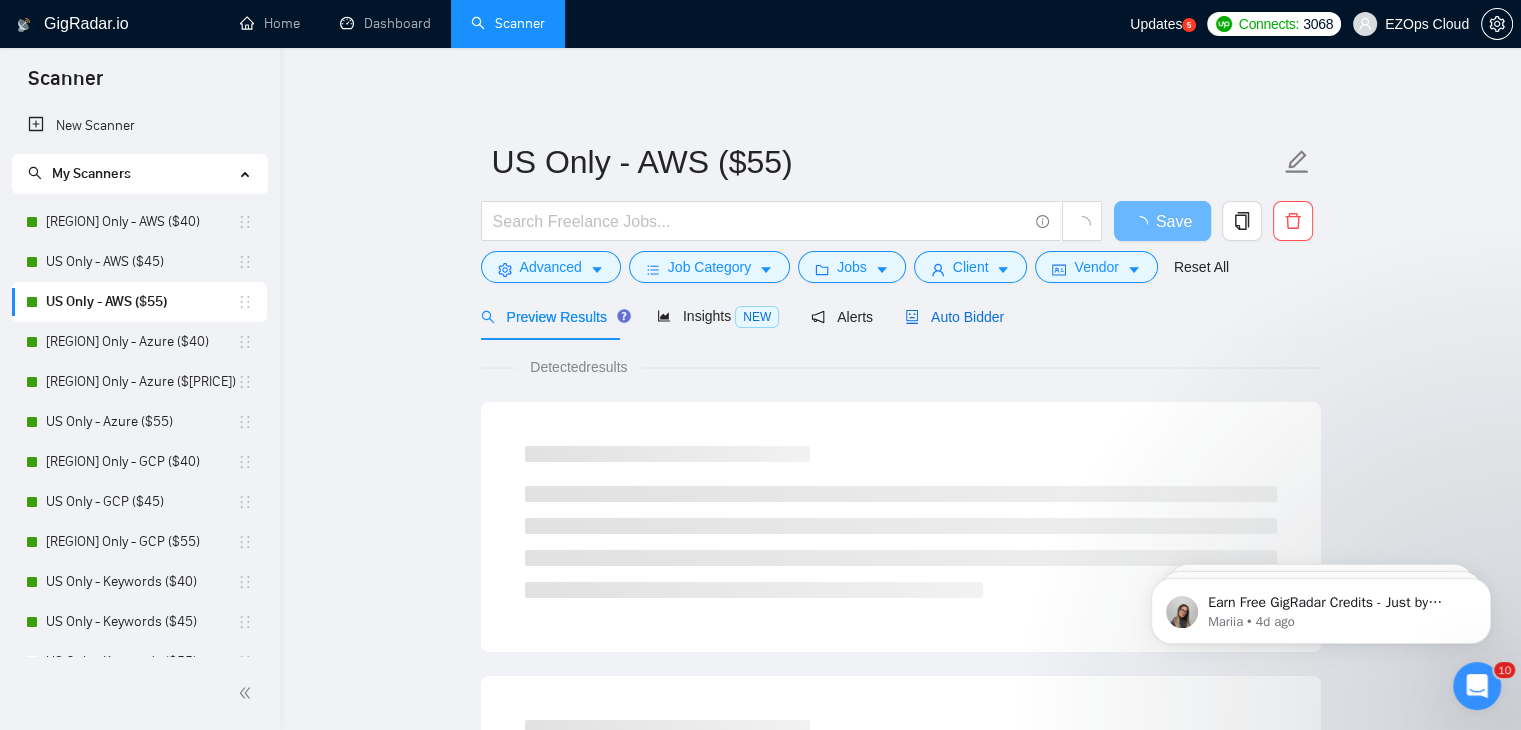 click on "Auto Bidder" at bounding box center [954, 317] 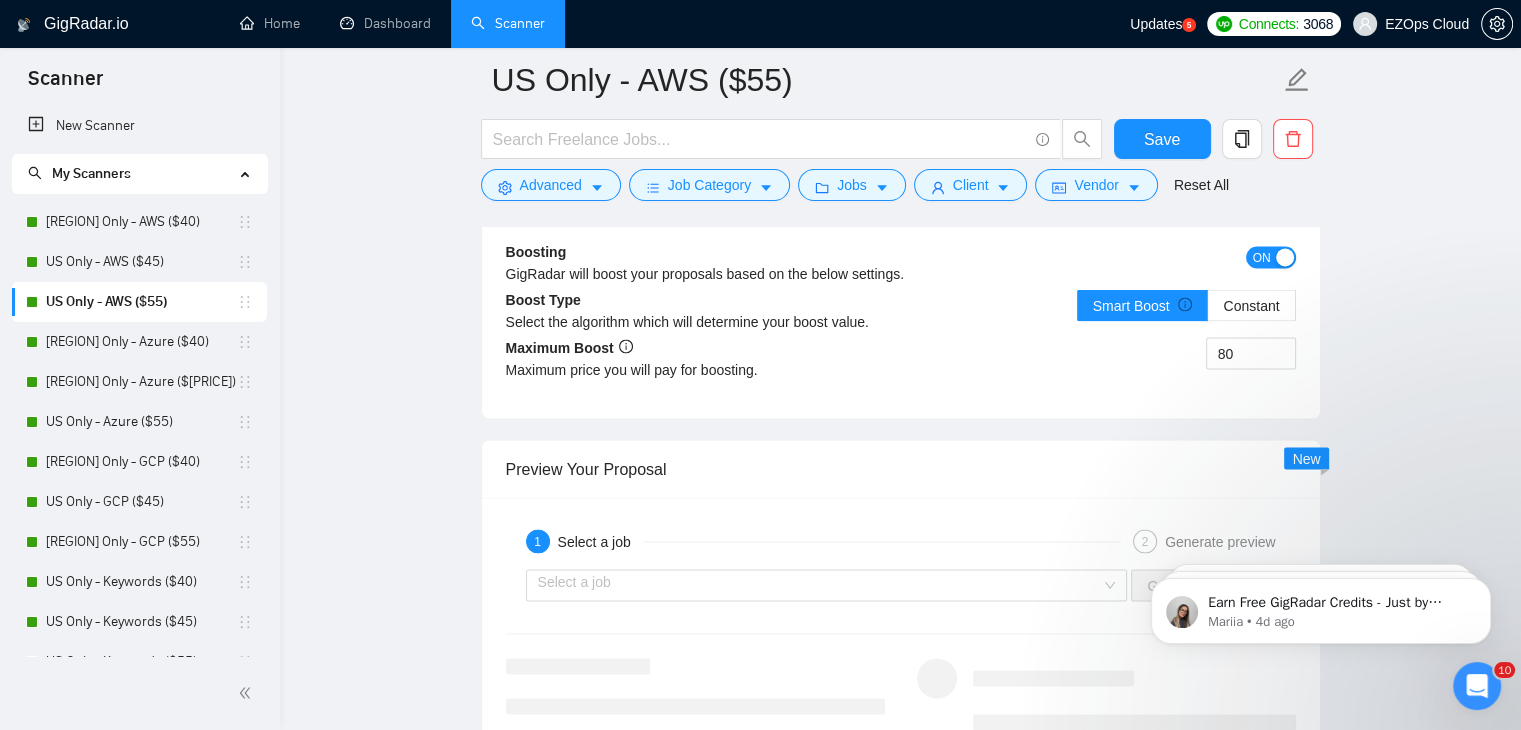 scroll, scrollTop: 5316, scrollLeft: 0, axis: vertical 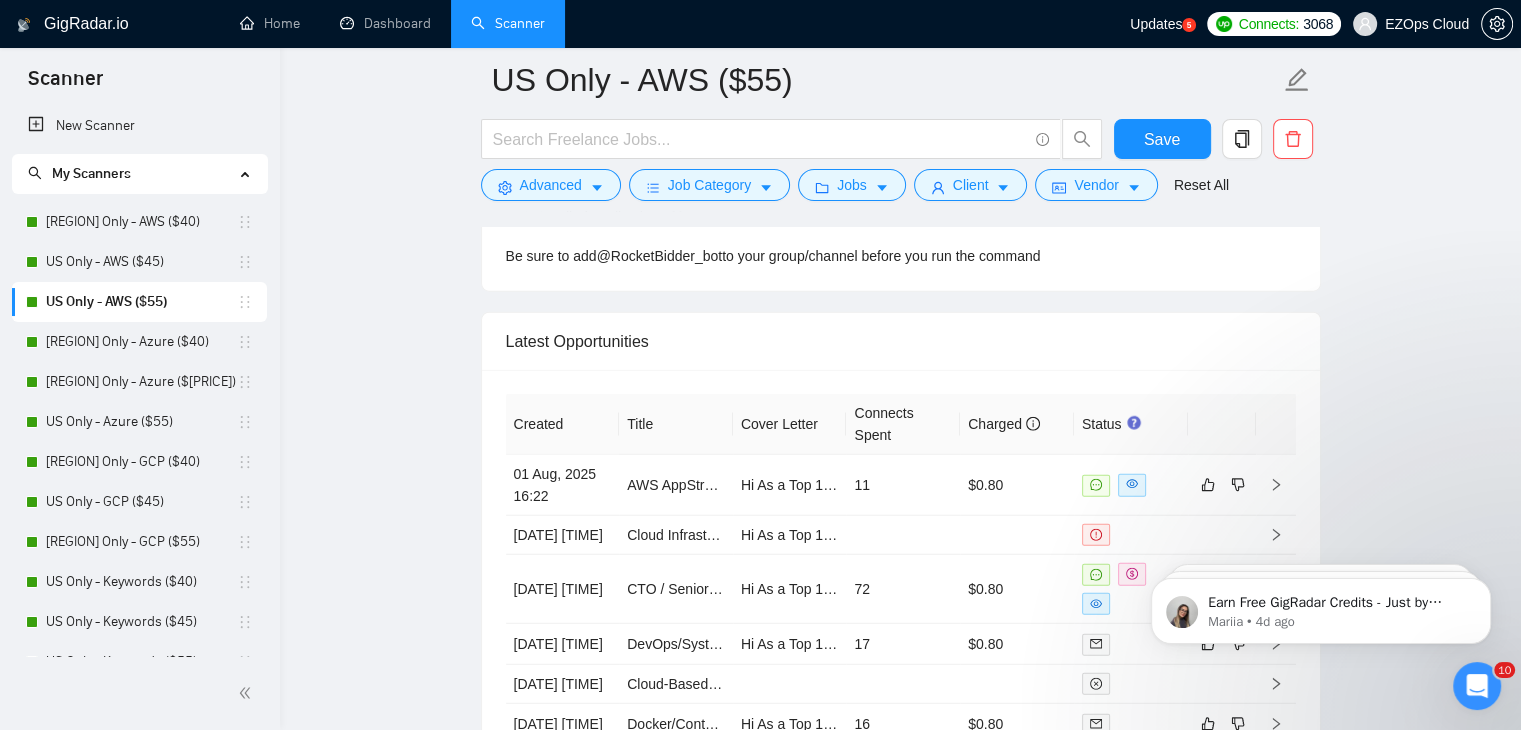 drag, startPoint x: 1535, startPoint y: 668, endPoint x: 386, endPoint y: 107, distance: 1278.6406 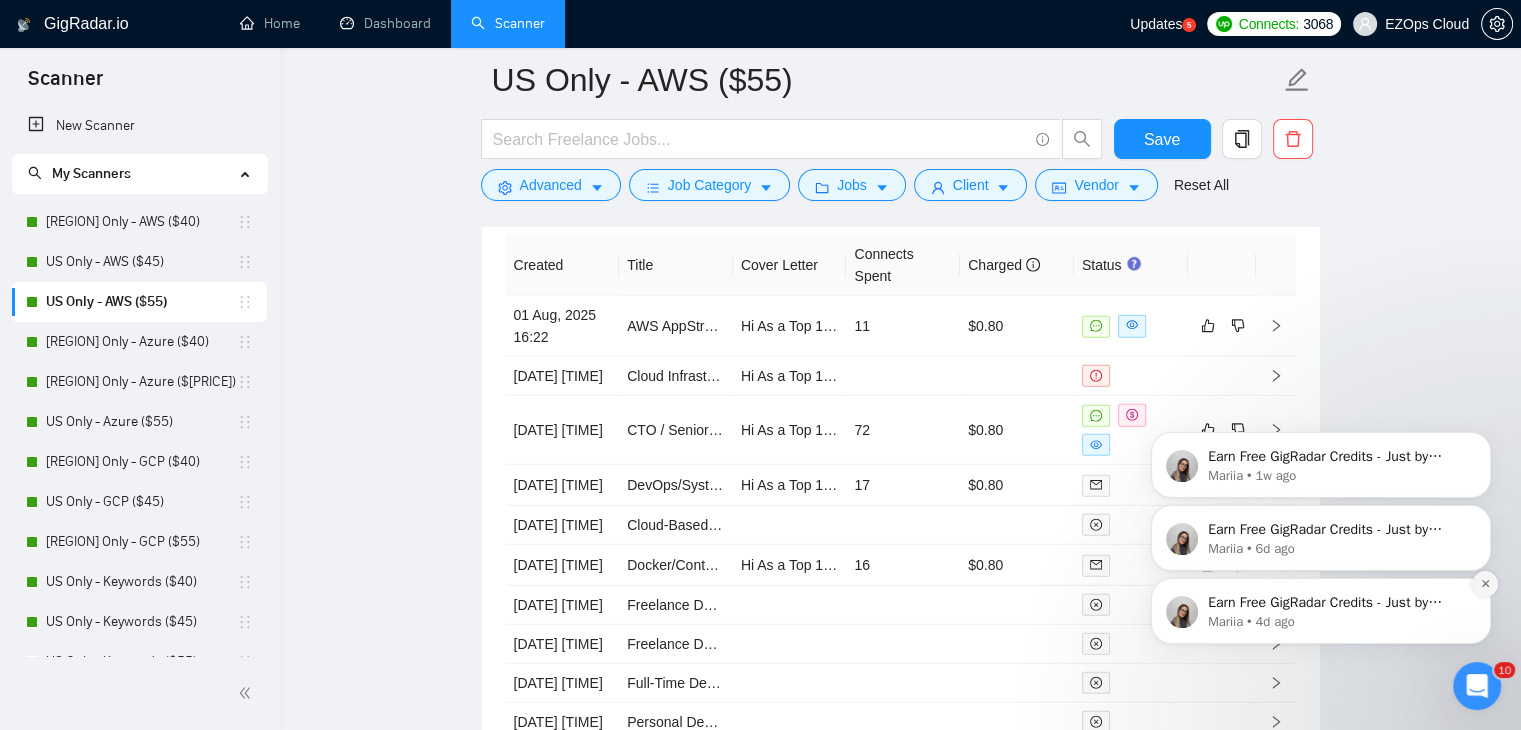 click 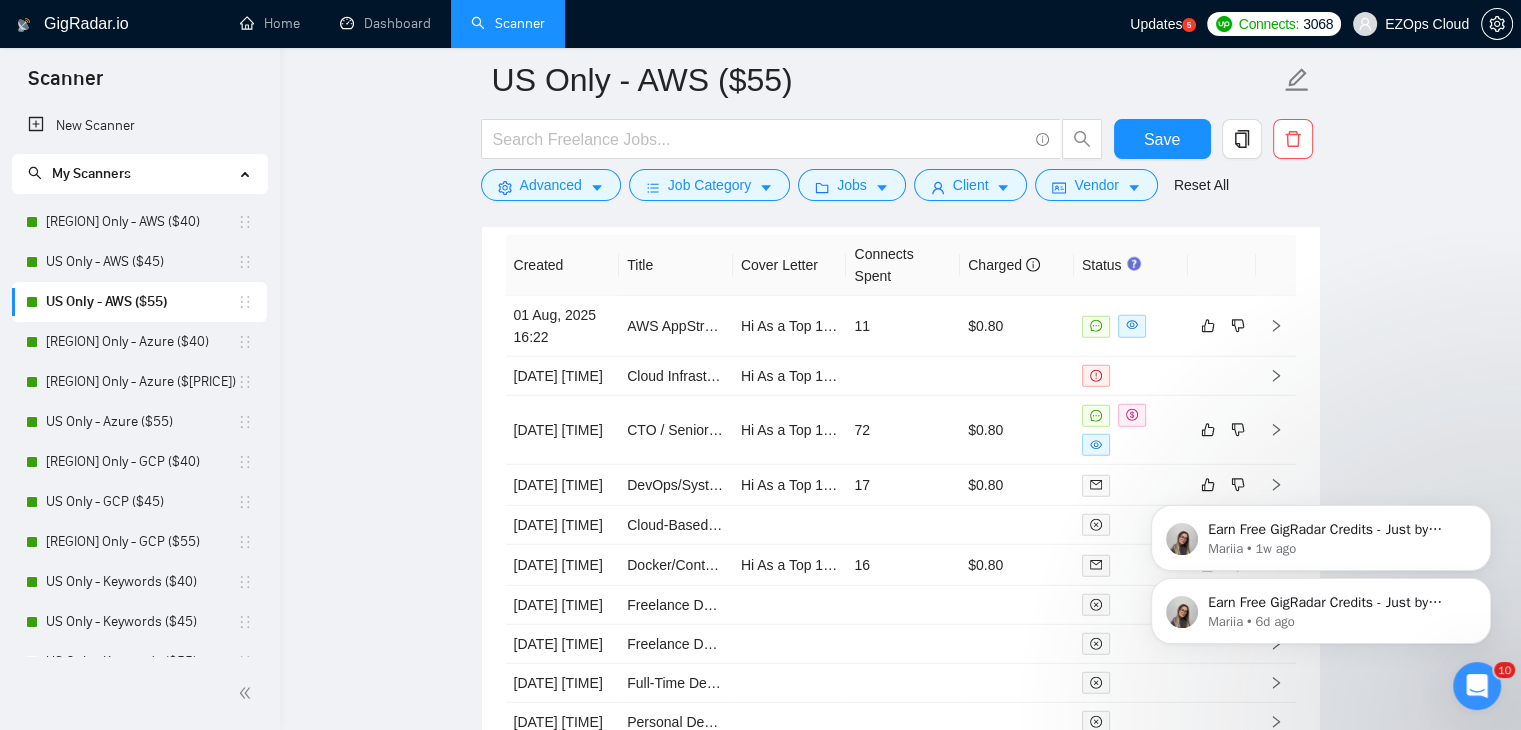 click 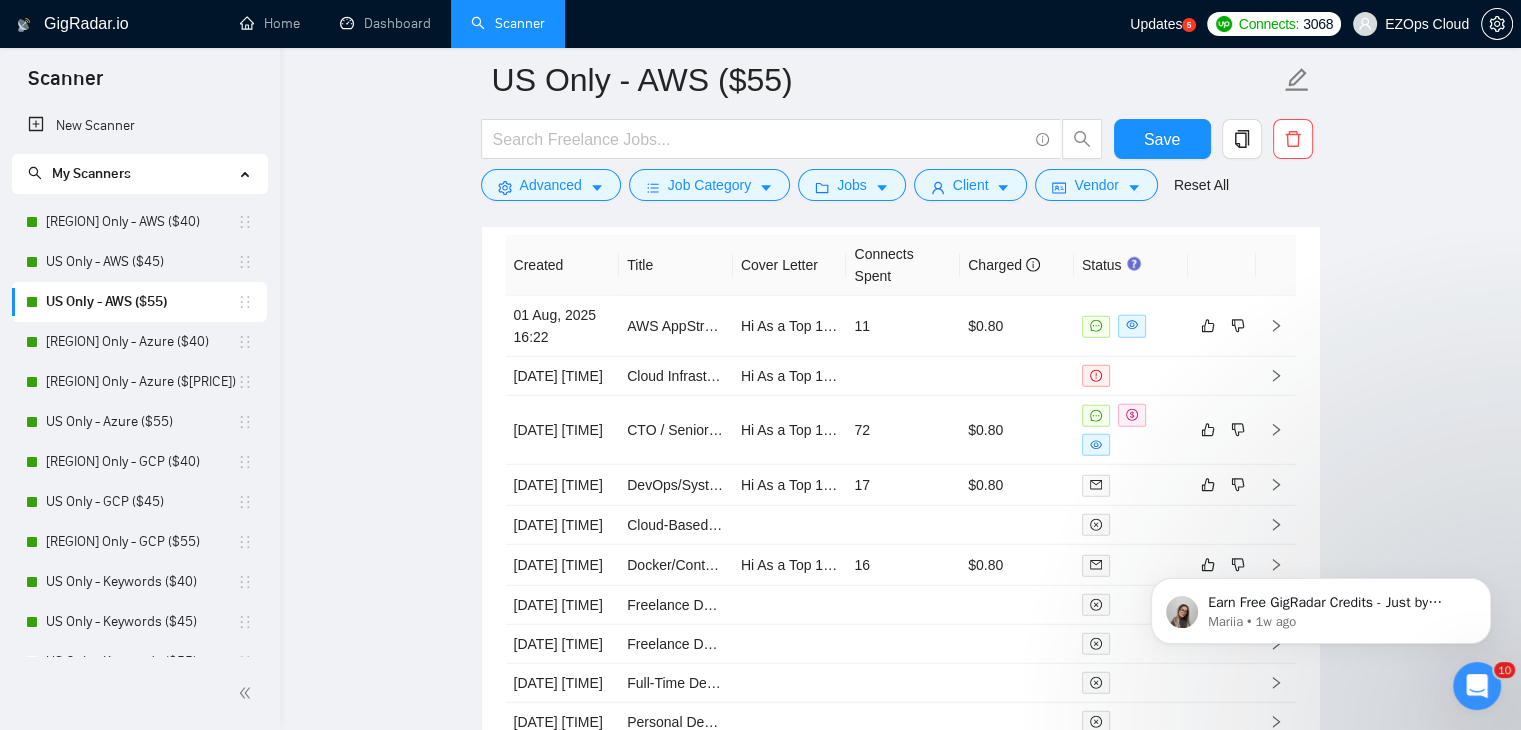 click 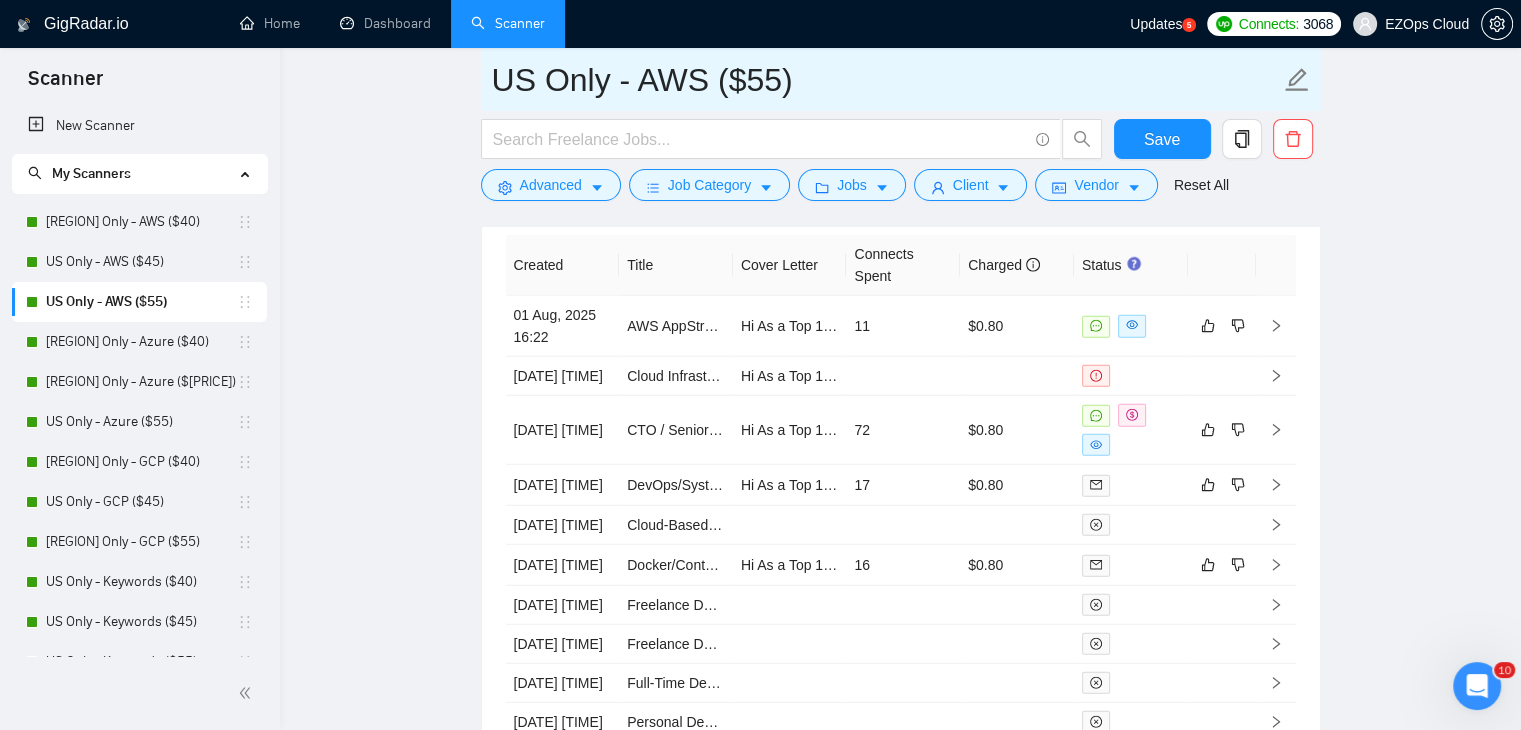 drag, startPoint x: 800, startPoint y: 81, endPoint x: 312, endPoint y: 61, distance: 488.40967 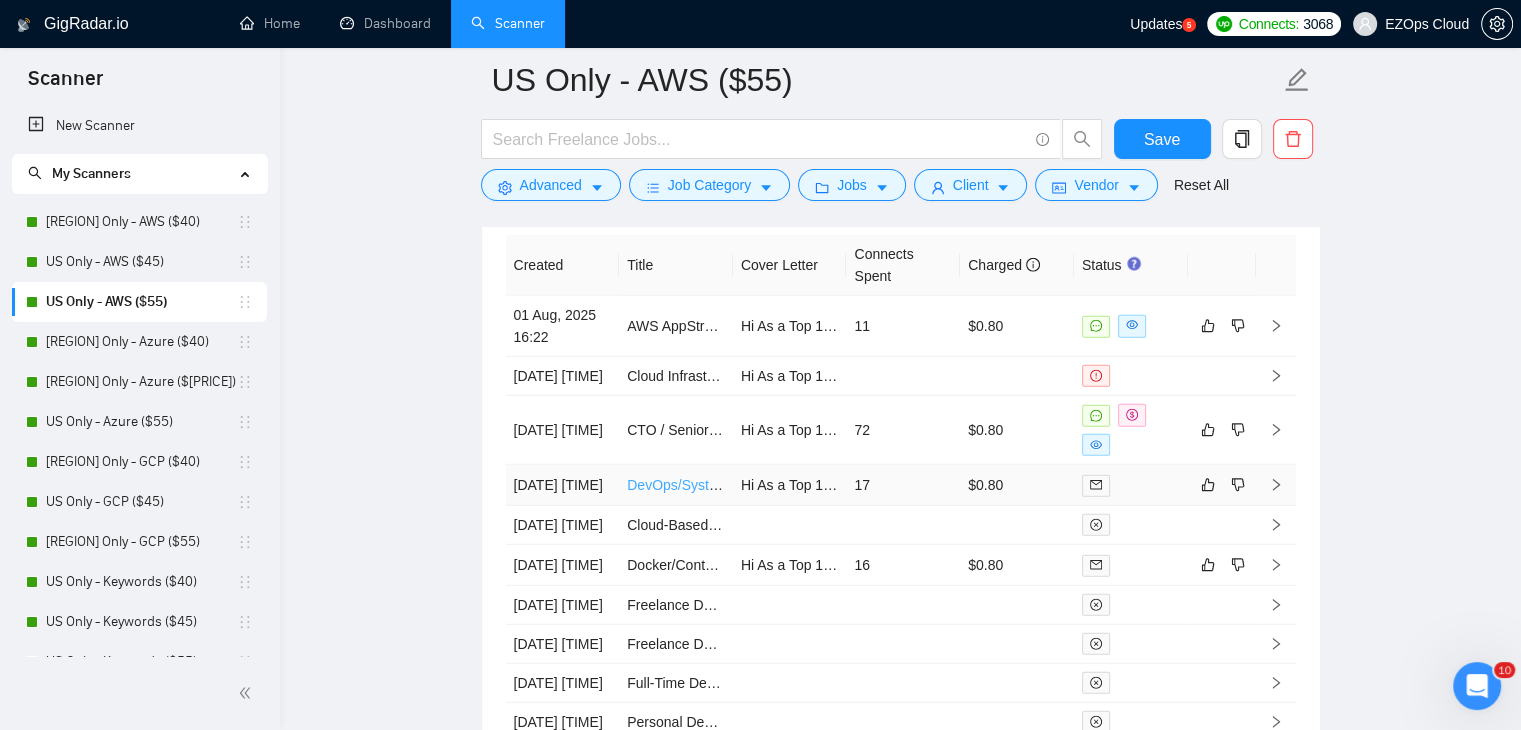 click on "DevOps/System Administrator" at bounding box center [720, 485] 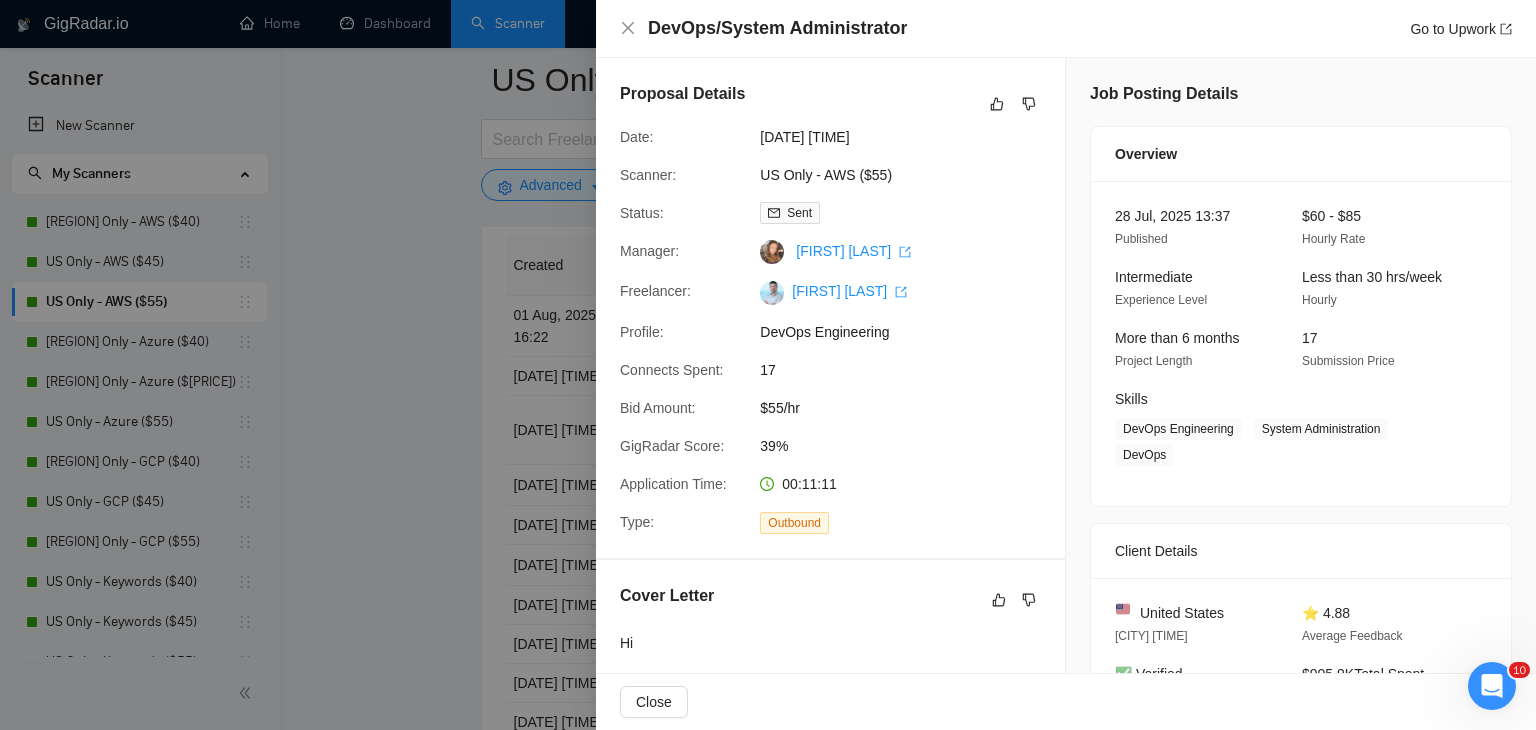 click at bounding box center [768, 365] 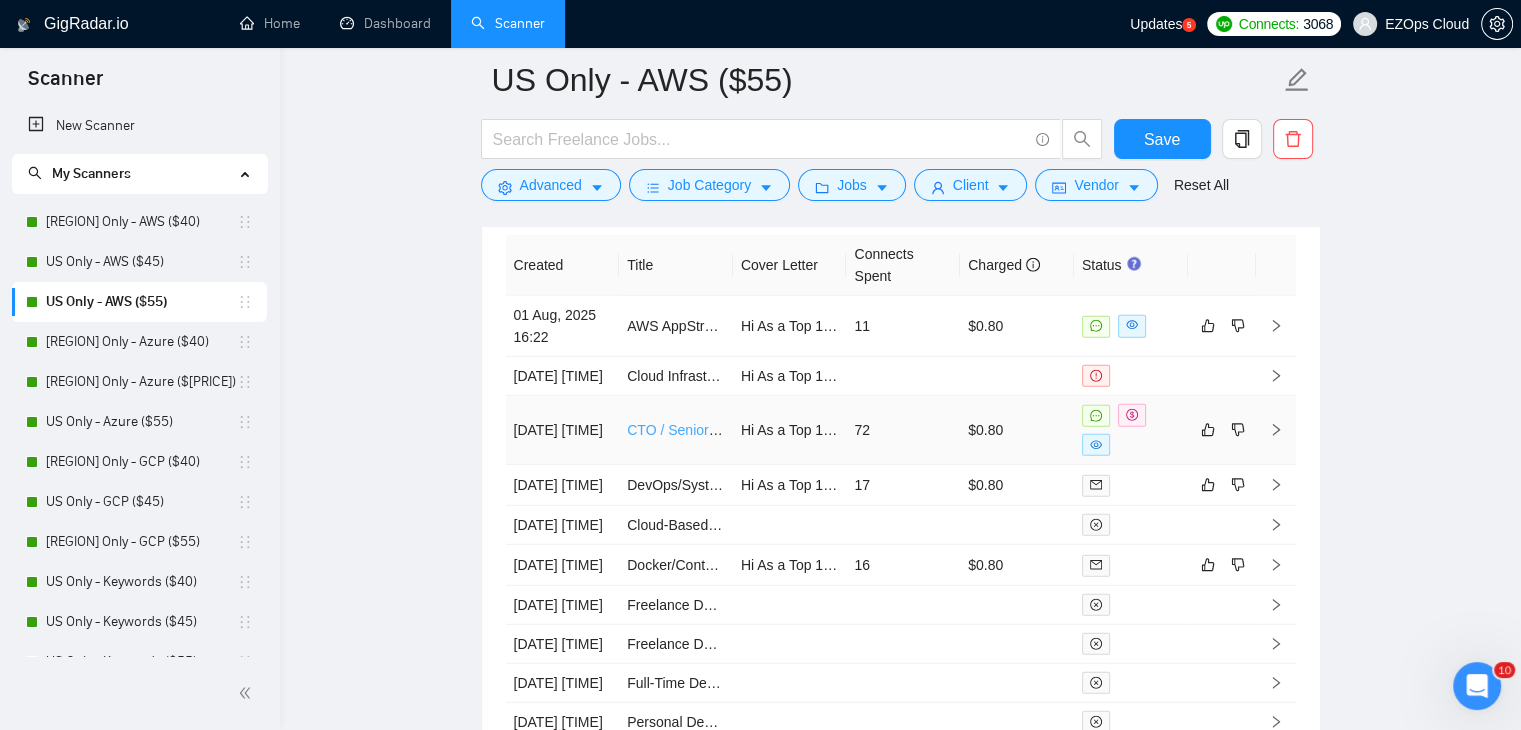 click on "CTO / Senior Systems Architect – Automation Build-Out" at bounding box center [799, 430] 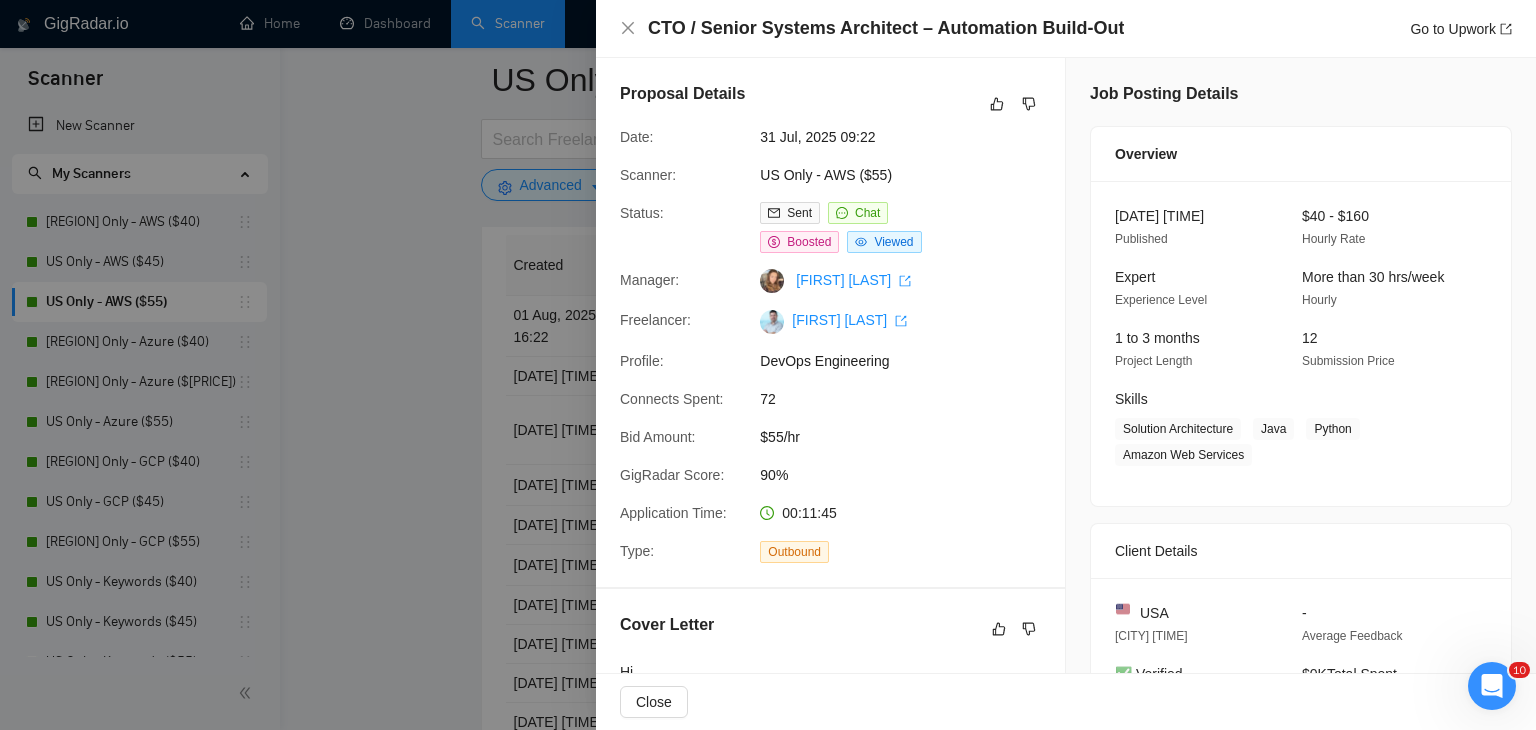 click at bounding box center (768, 365) 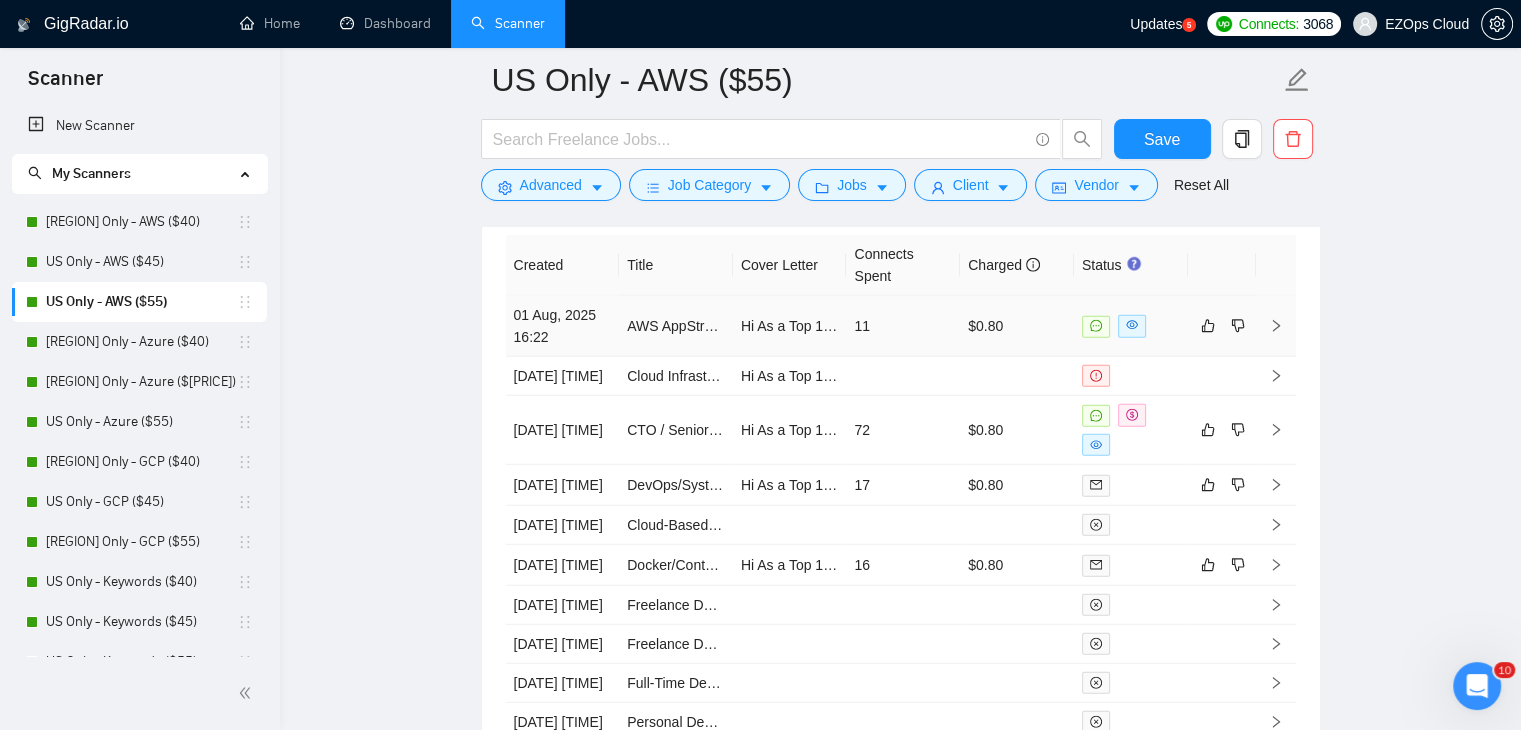 scroll, scrollTop: 5216, scrollLeft: 0, axis: vertical 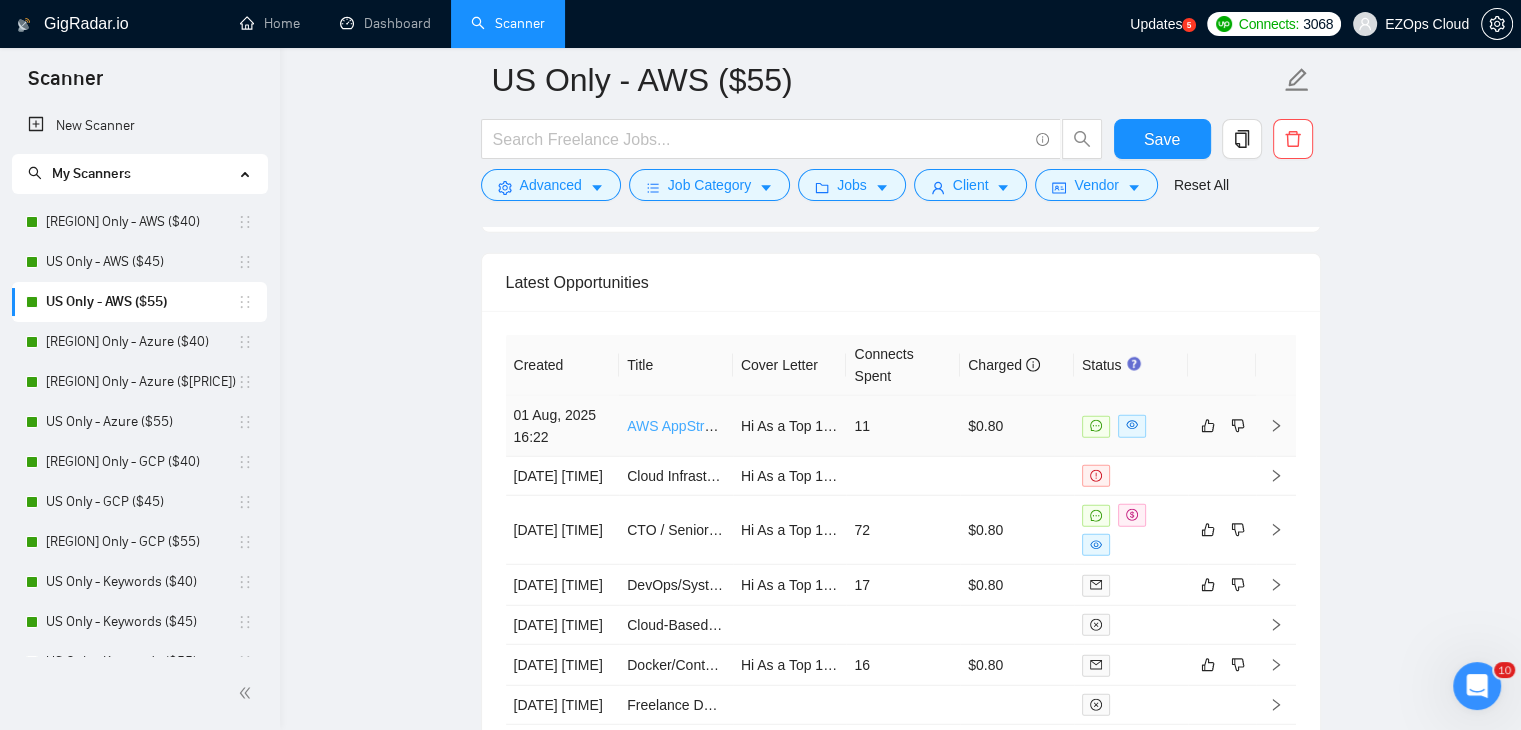 click on "AWS AppStream Deployment Specialist" at bounding box center (750, 426) 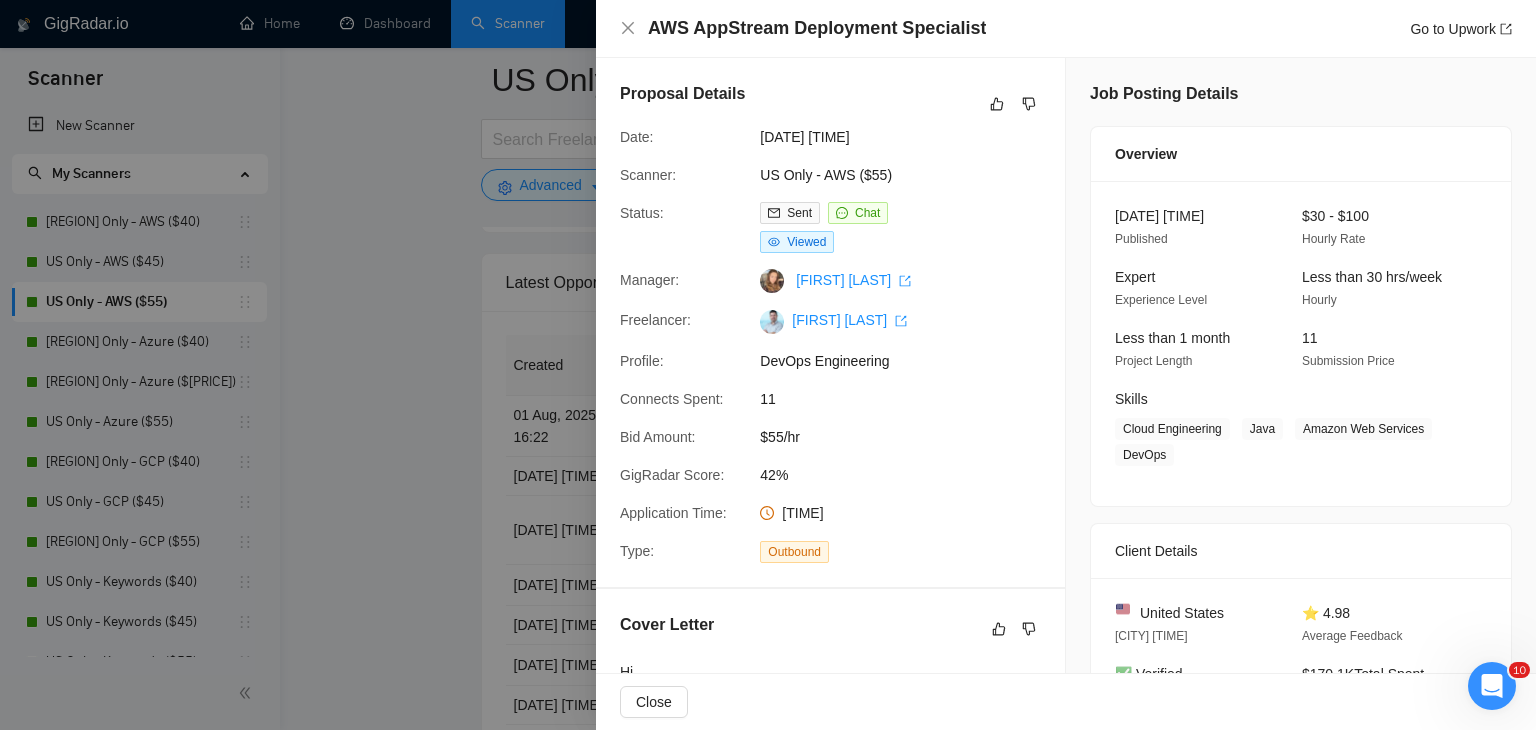 click at bounding box center [768, 365] 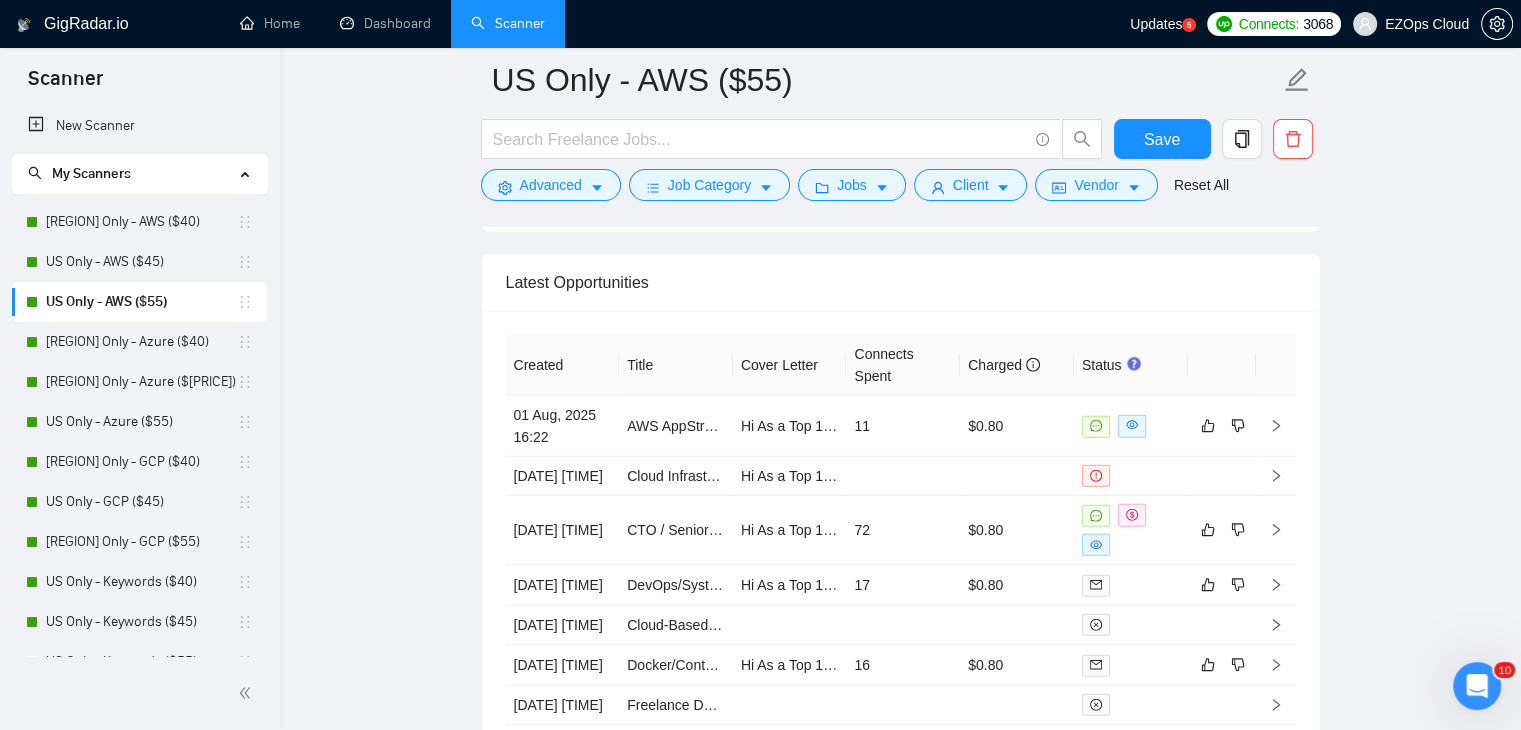 click on "[REGION] Only - Azure ($40)" at bounding box center [141, 342] 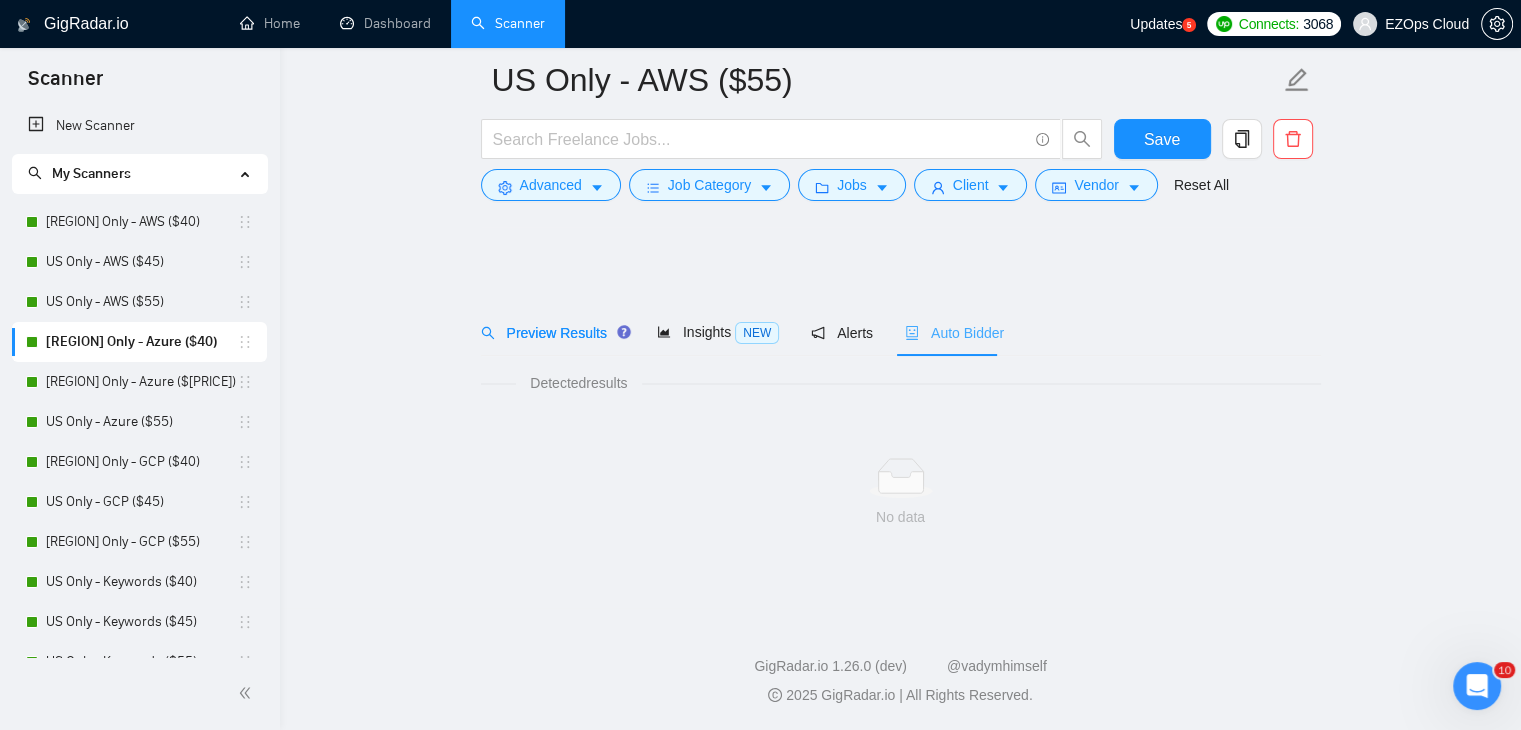 scroll, scrollTop: 0, scrollLeft: 0, axis: both 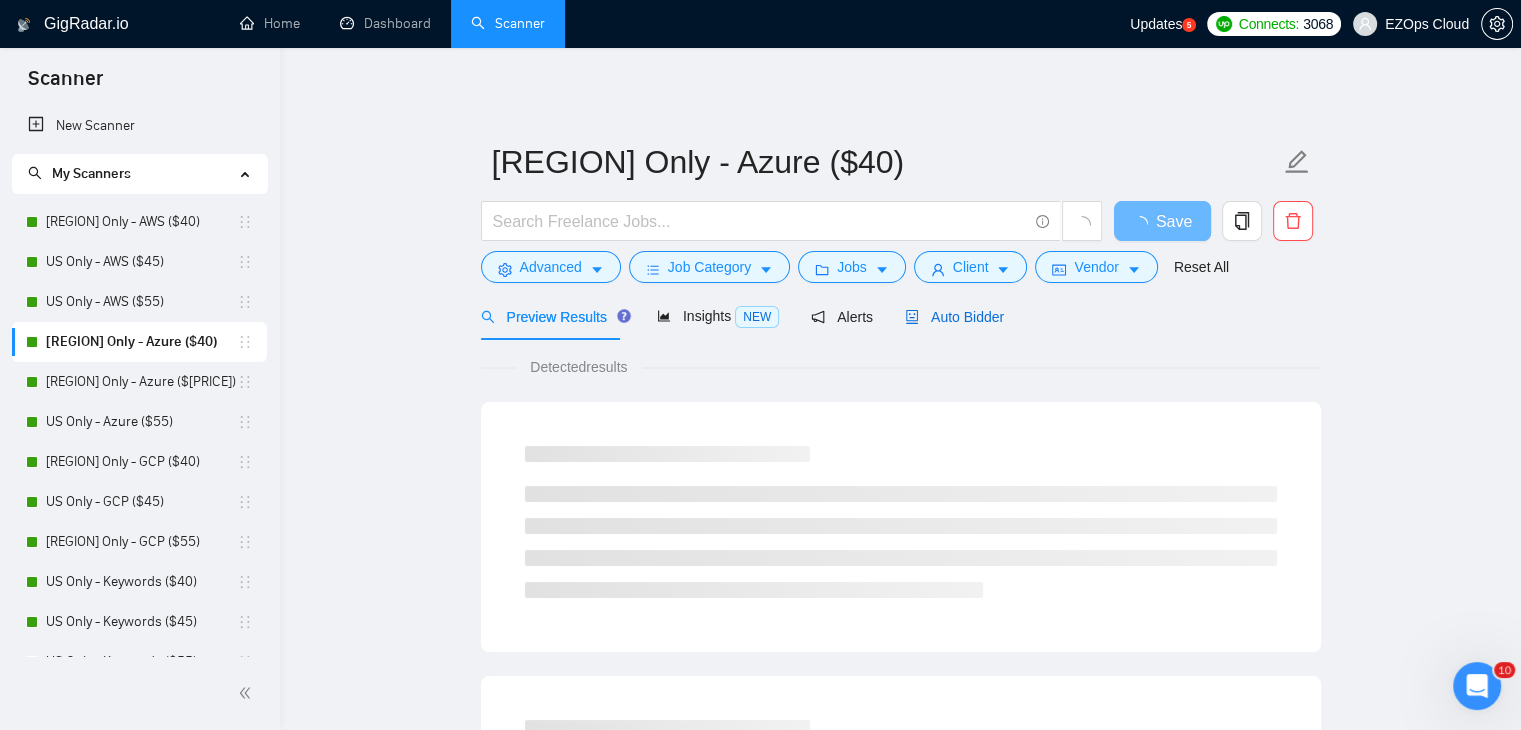 click on "Auto Bidder" at bounding box center (954, 317) 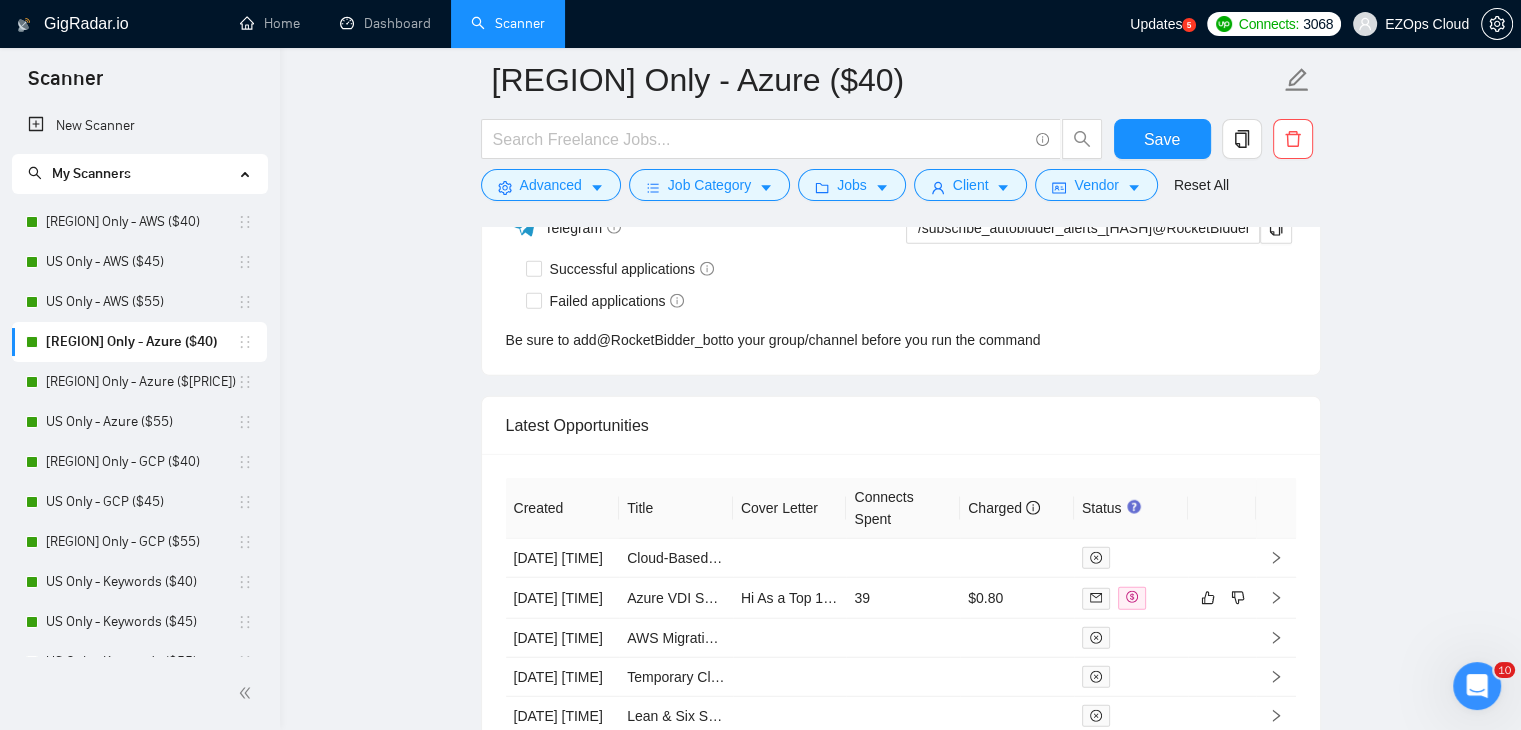 scroll, scrollTop: 5241, scrollLeft: 0, axis: vertical 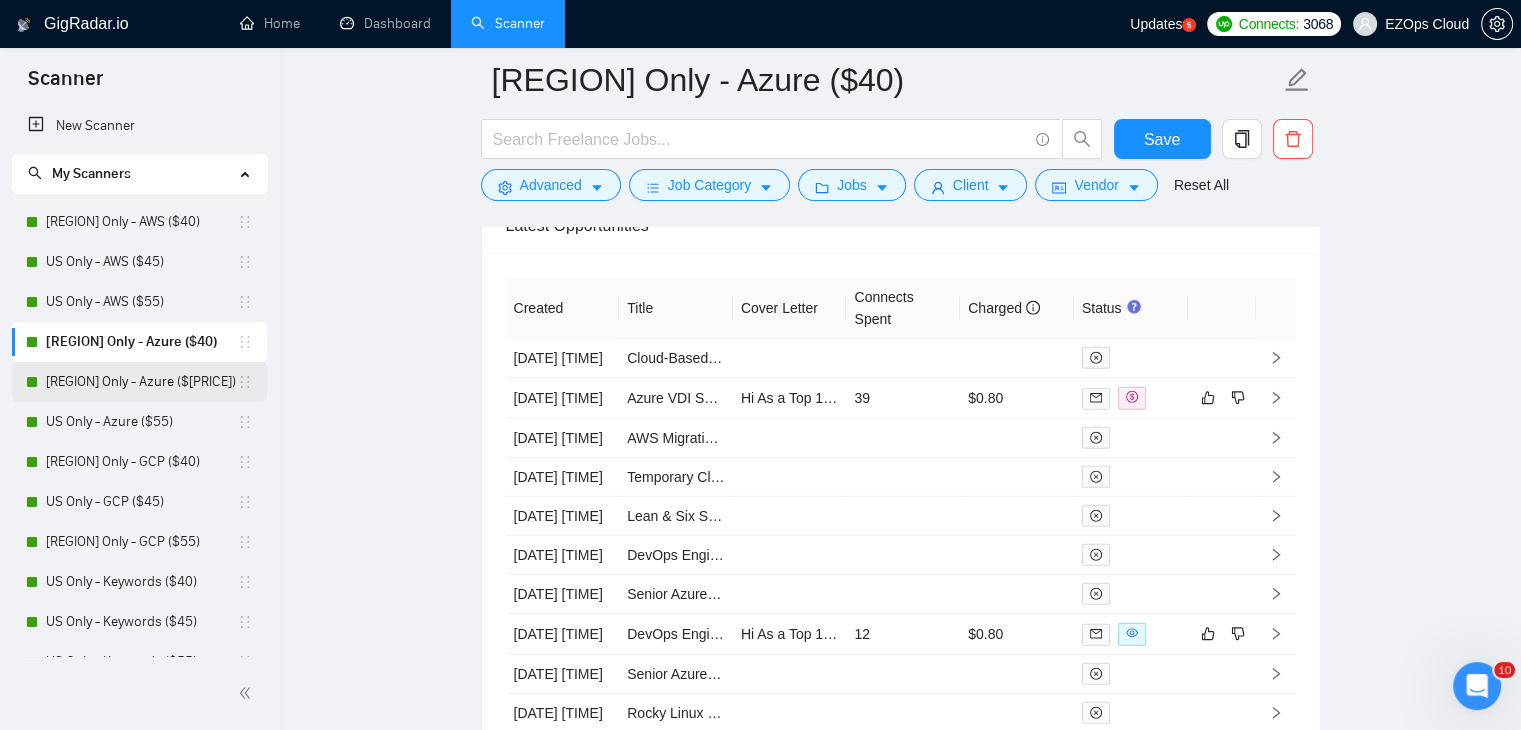 click on "[REGION] Only - Azure ($[PRICE])" at bounding box center [141, 382] 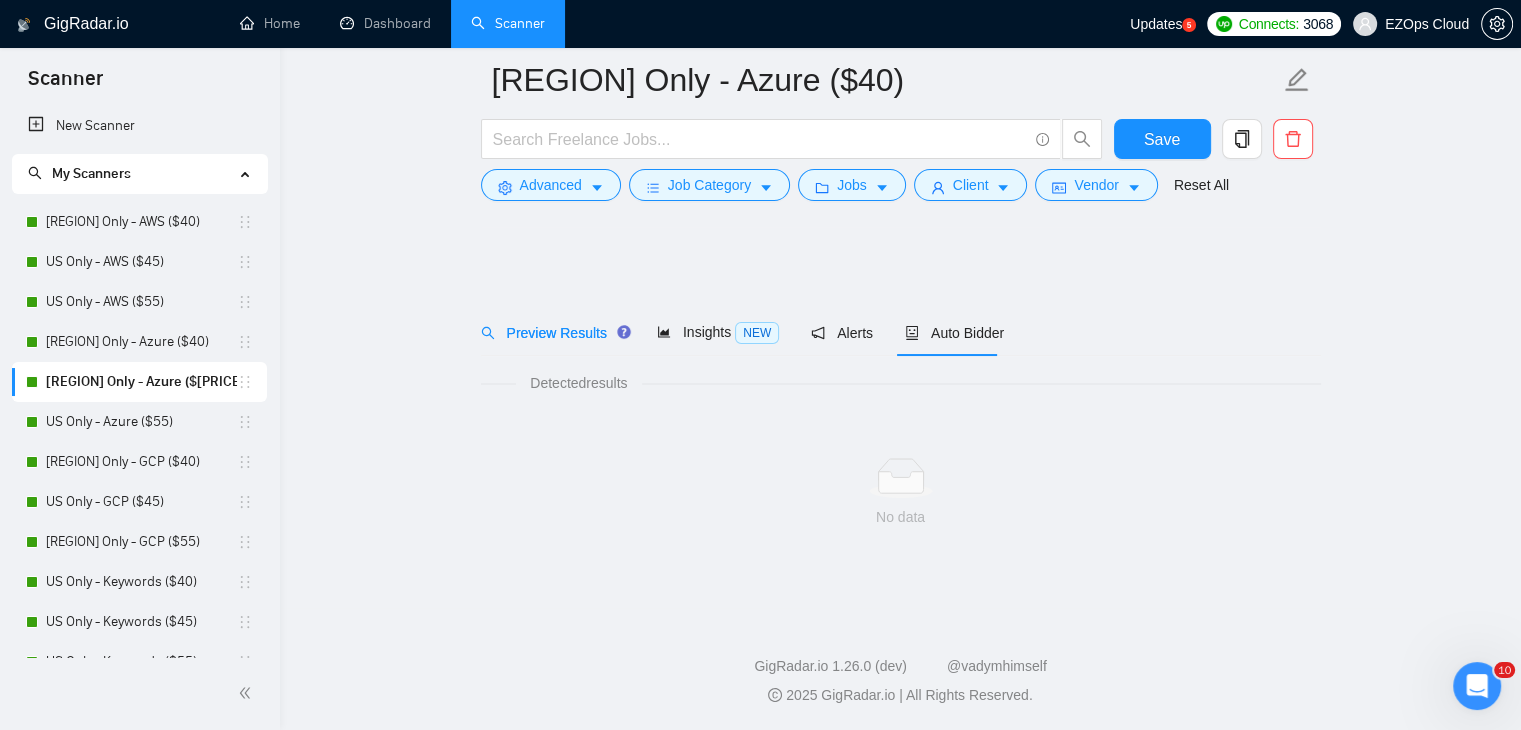 scroll, scrollTop: 0, scrollLeft: 0, axis: both 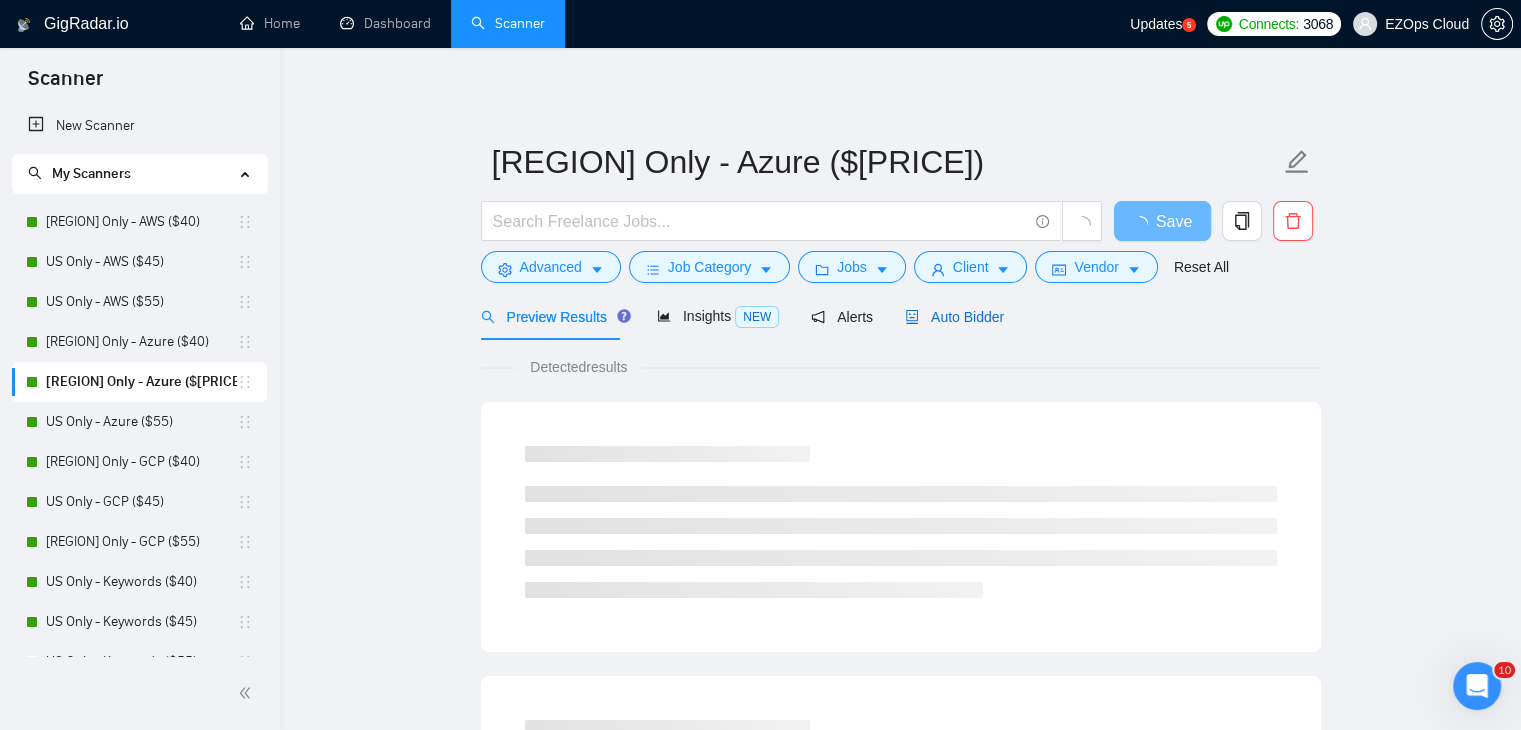 click on "Auto Bidder" at bounding box center [954, 317] 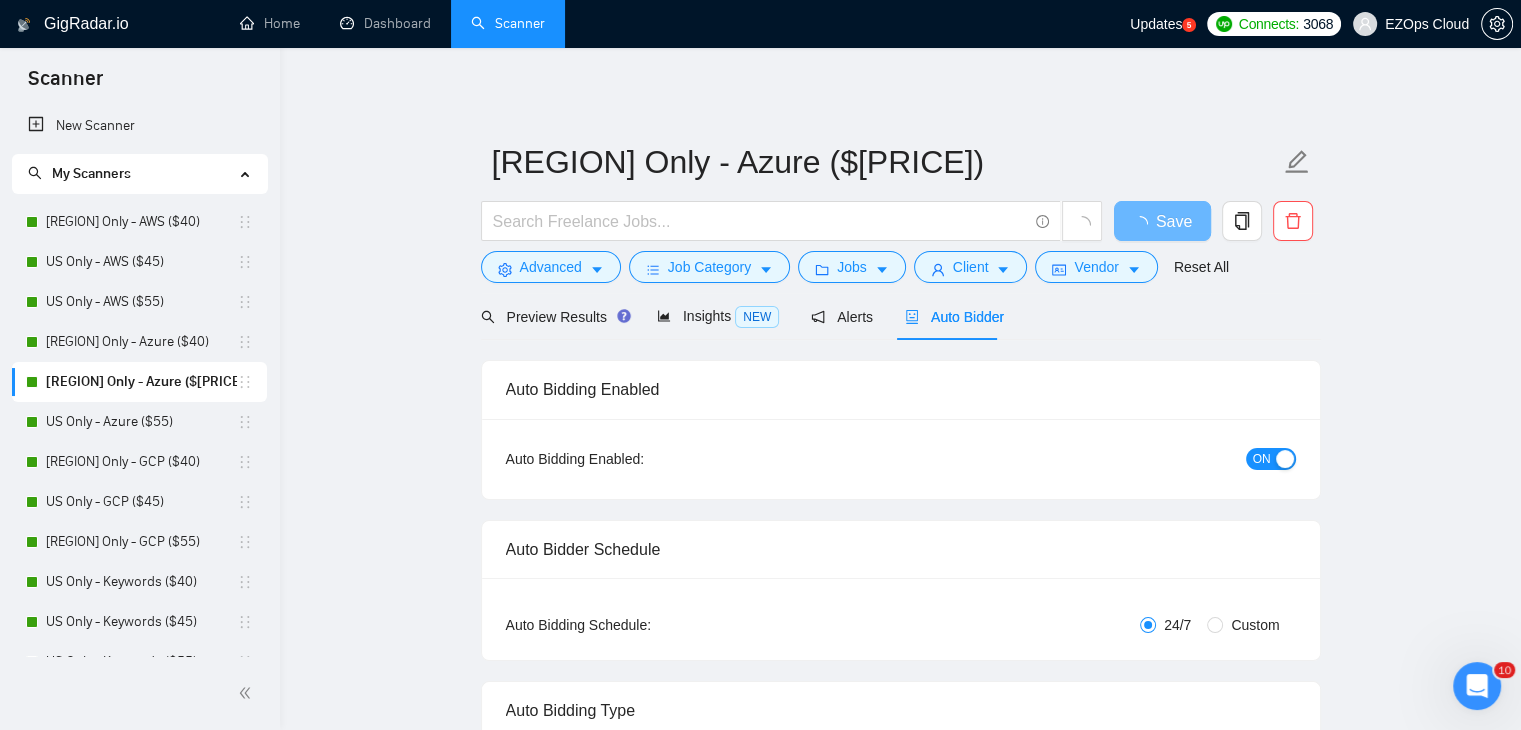 type 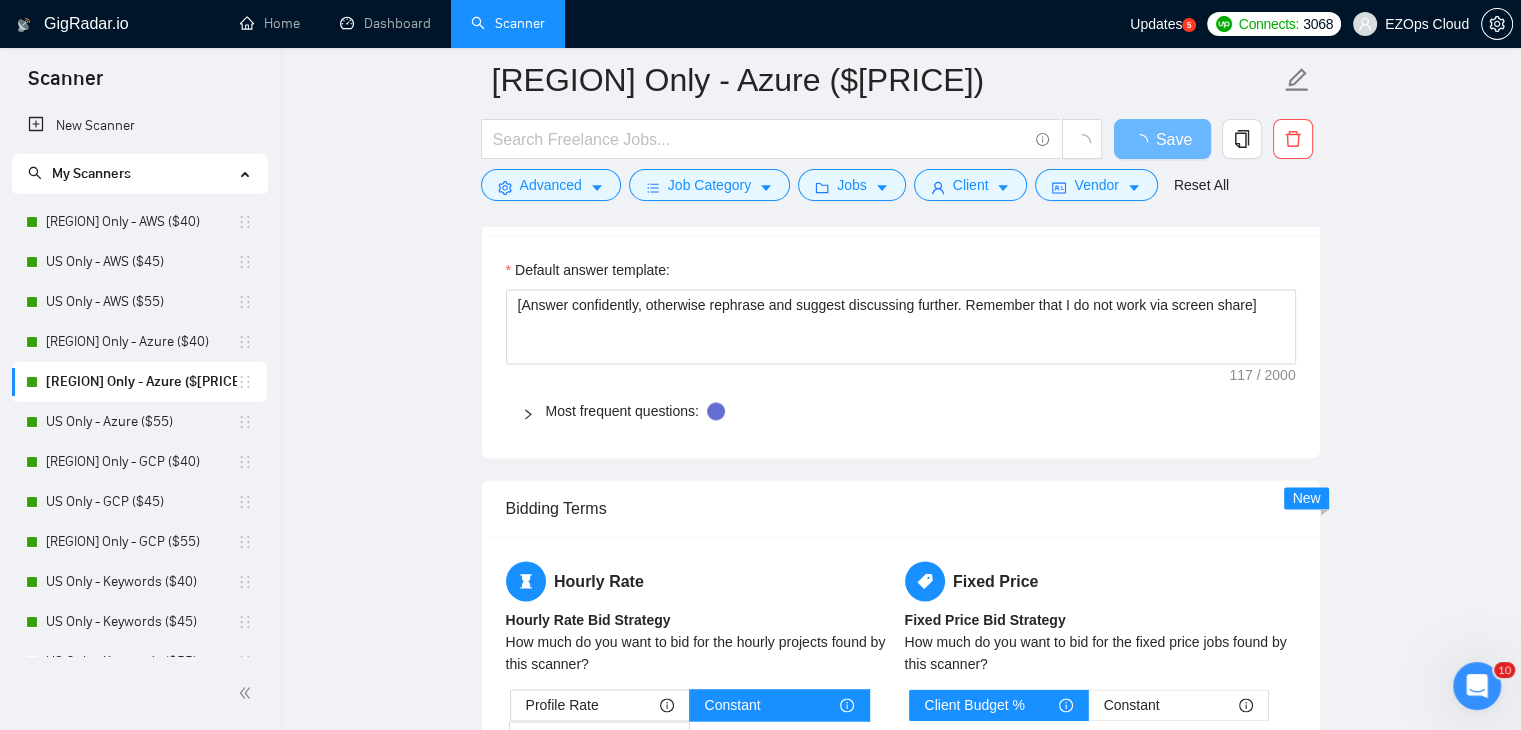 drag, startPoint x: 1535, startPoint y: 693, endPoint x: 32, endPoint y: 11, distance: 1650.4948 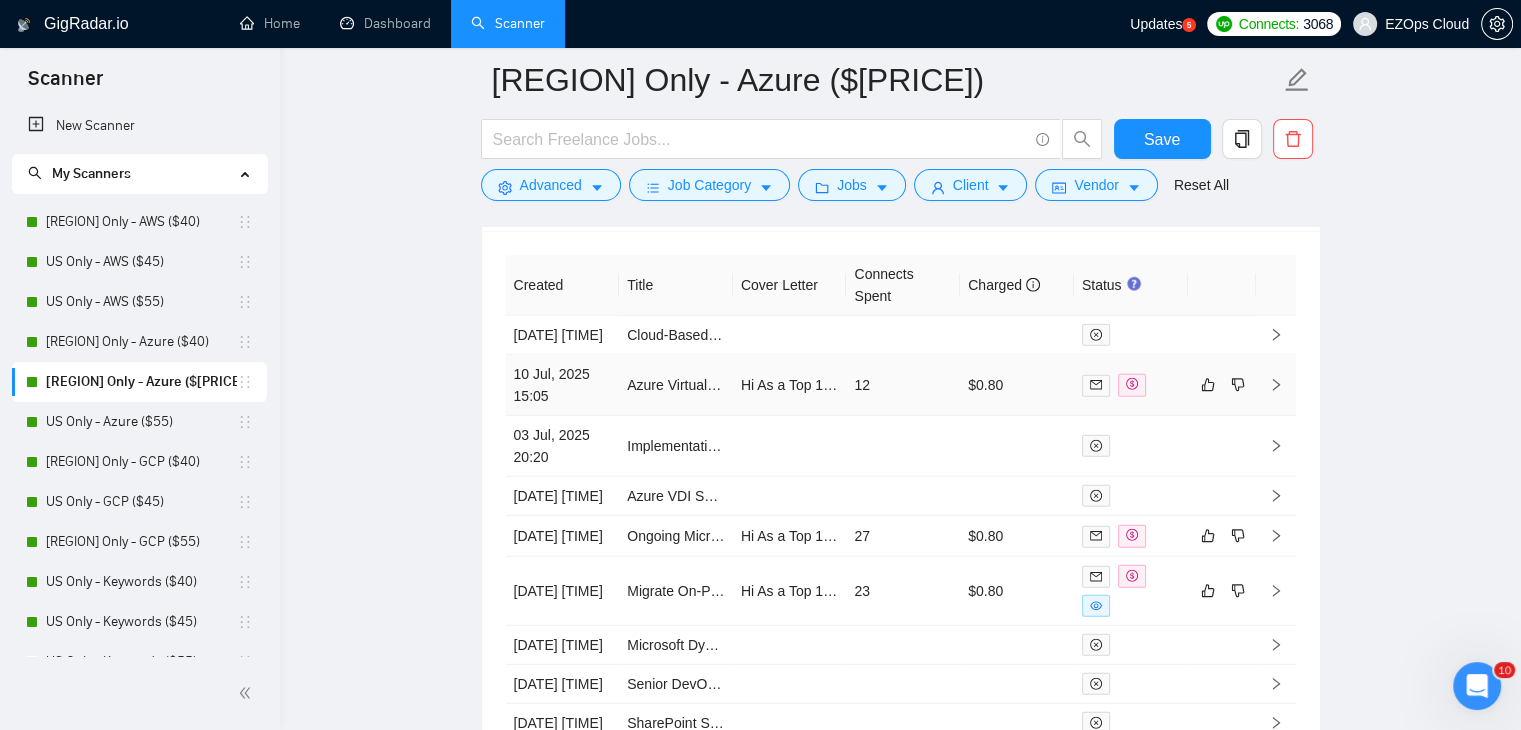 scroll, scrollTop: 5301, scrollLeft: 0, axis: vertical 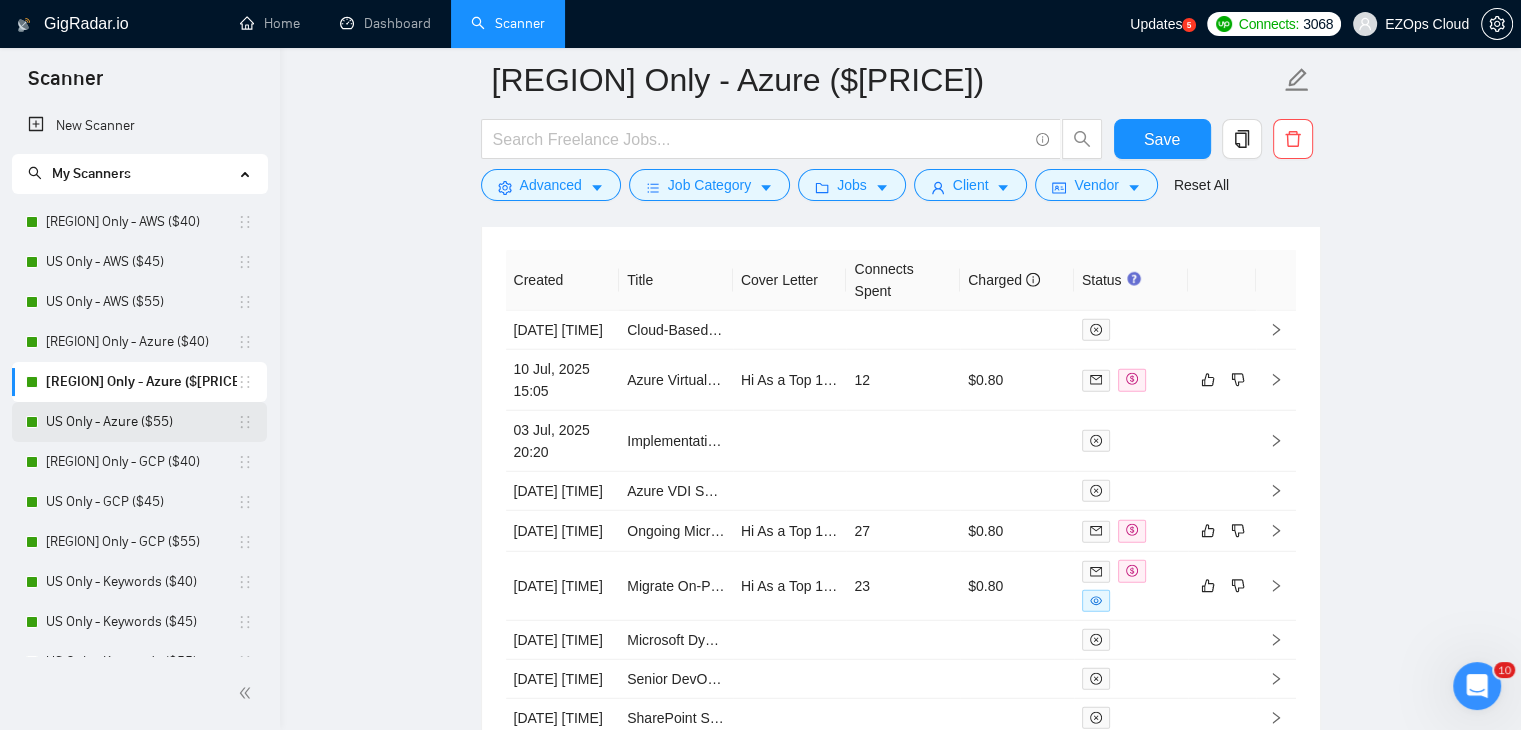 click on "US Only - Azure ($55)" at bounding box center [141, 422] 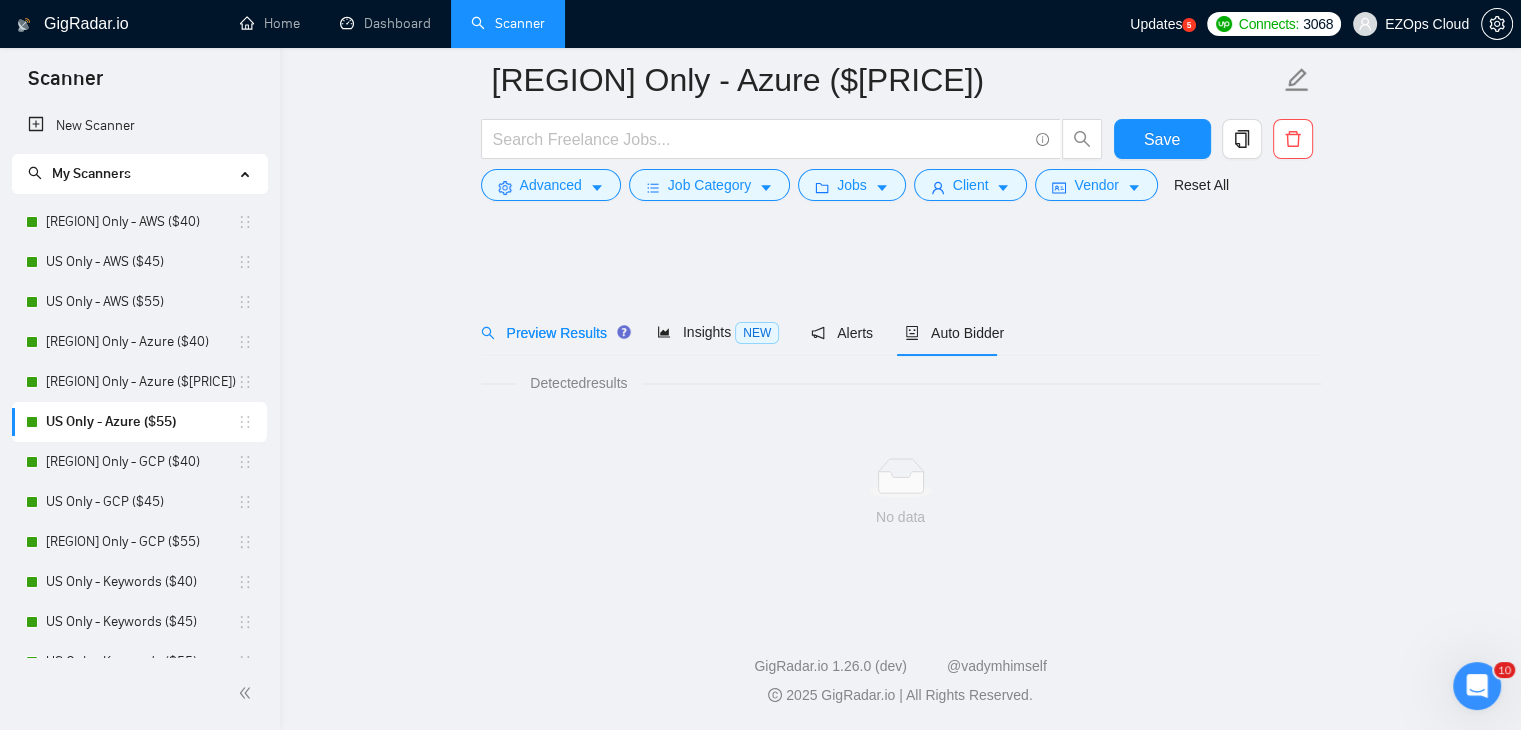 scroll, scrollTop: 0, scrollLeft: 0, axis: both 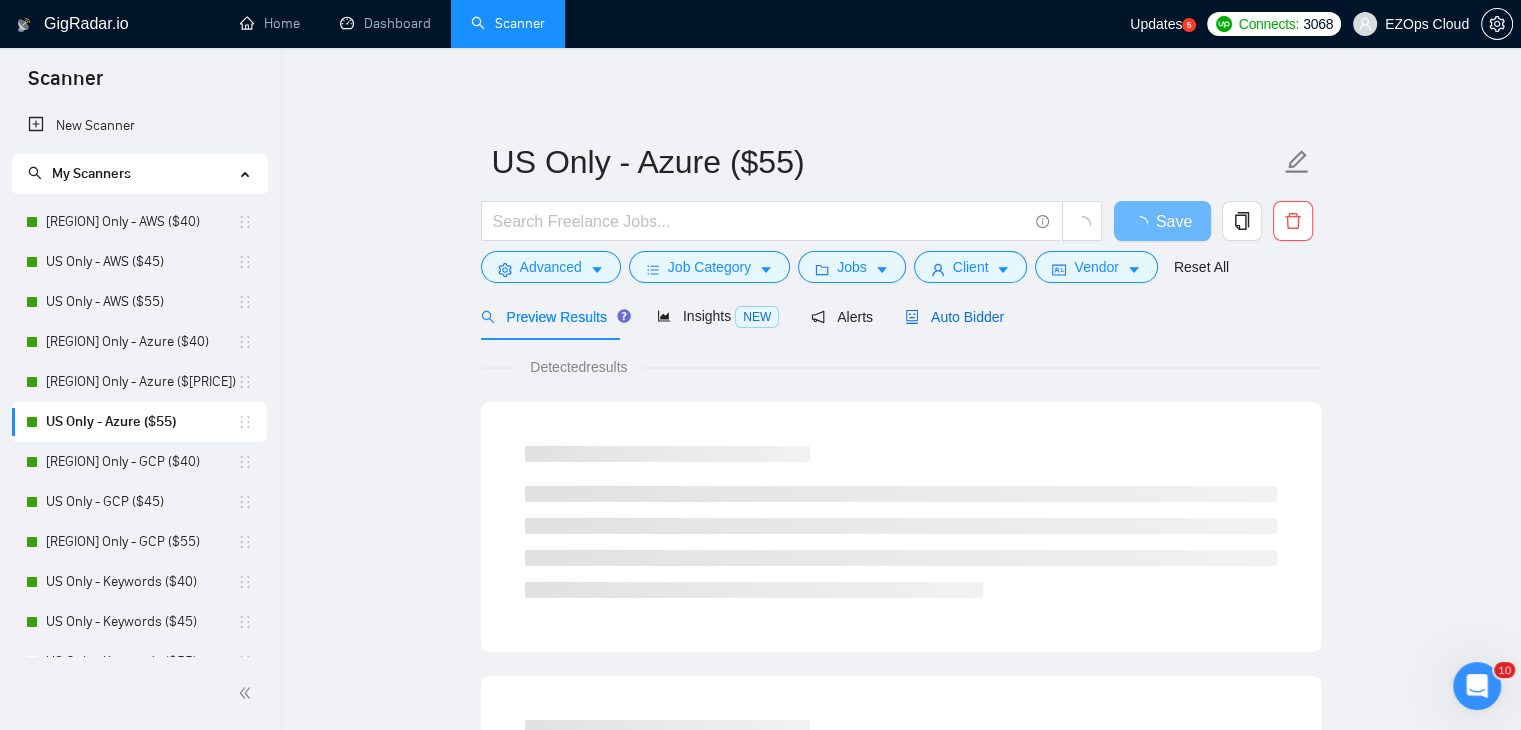 click on "Auto Bidder" at bounding box center (954, 317) 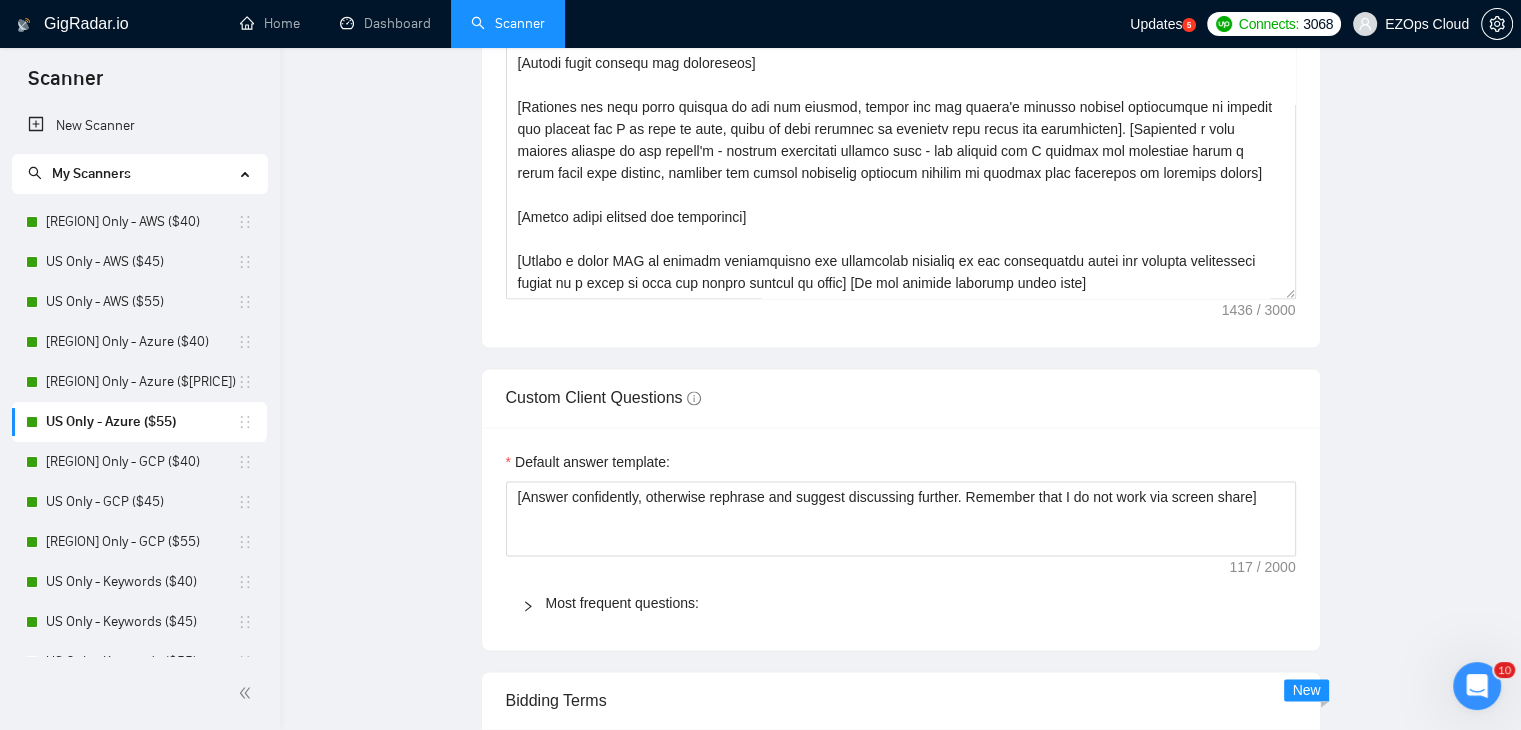 type 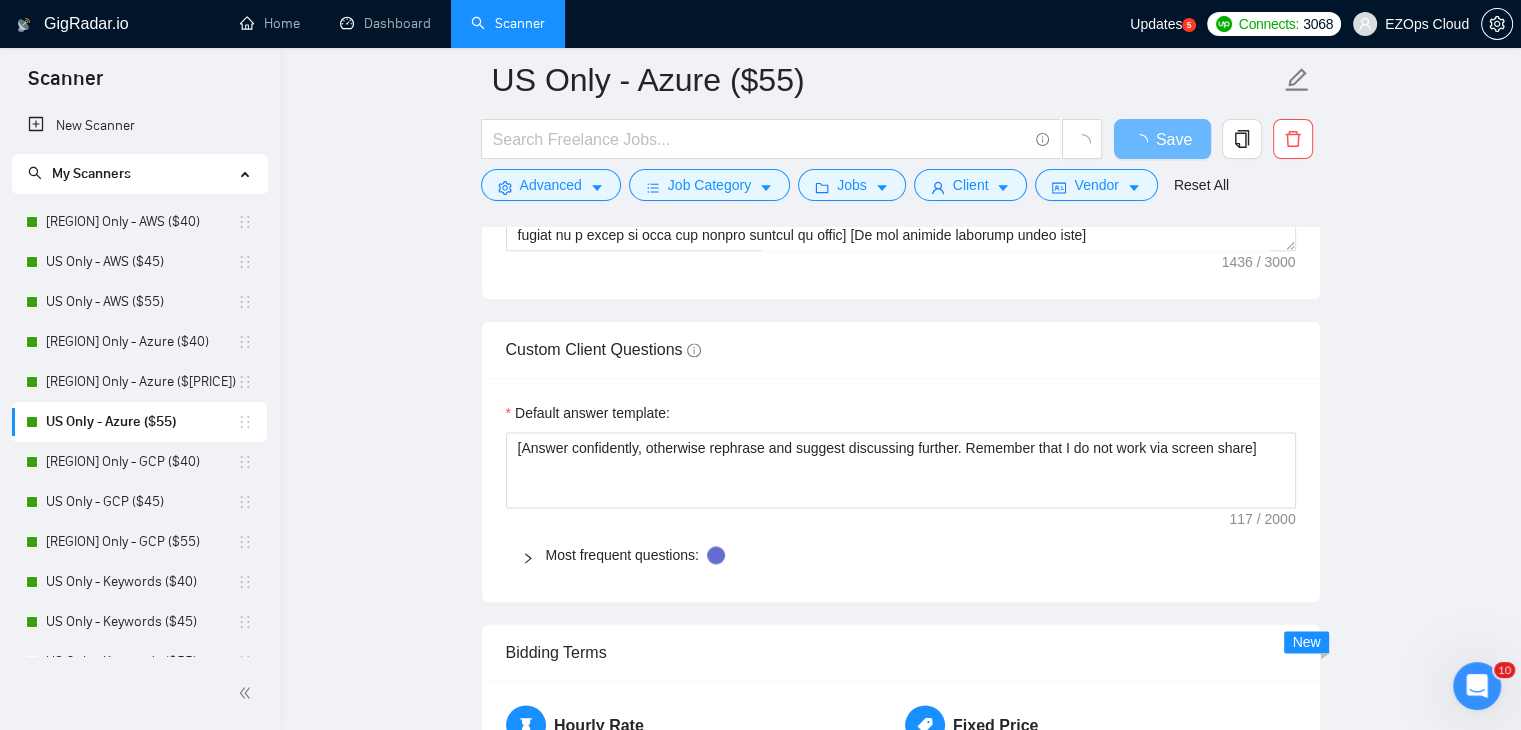 scroll, scrollTop: 5109, scrollLeft: 0, axis: vertical 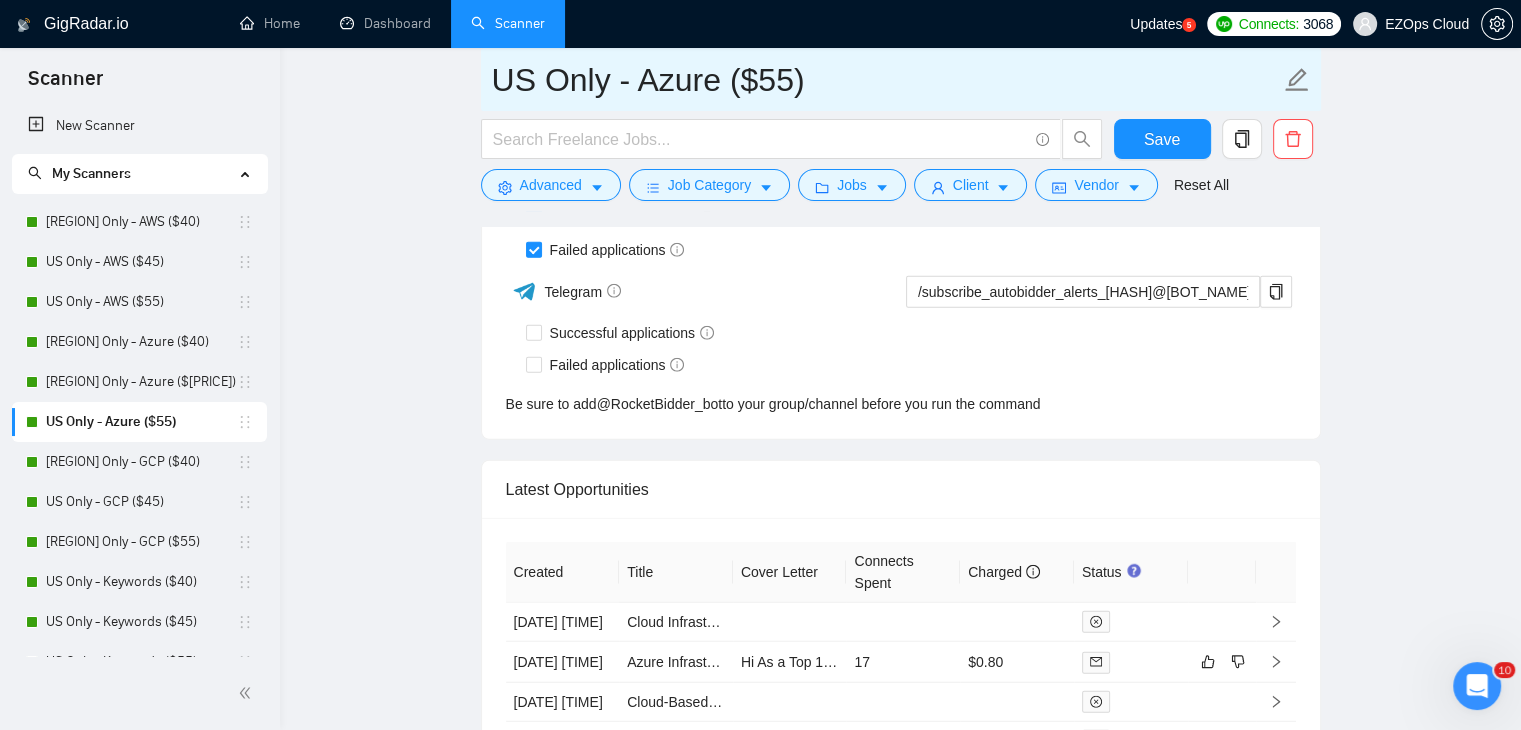 drag, startPoint x: 829, startPoint y: 78, endPoint x: 485, endPoint y: 78, distance: 344 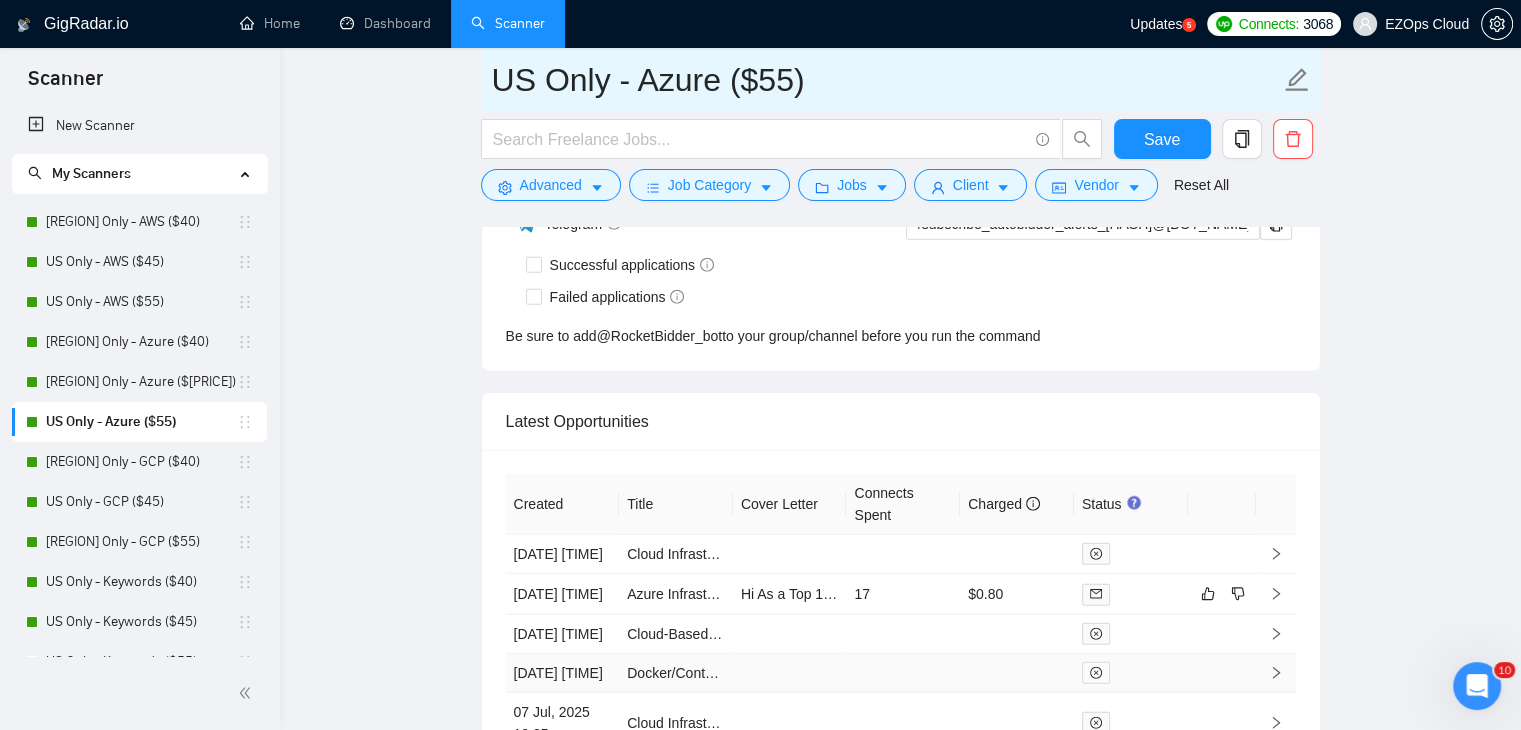 scroll, scrollTop: 5309, scrollLeft: 0, axis: vertical 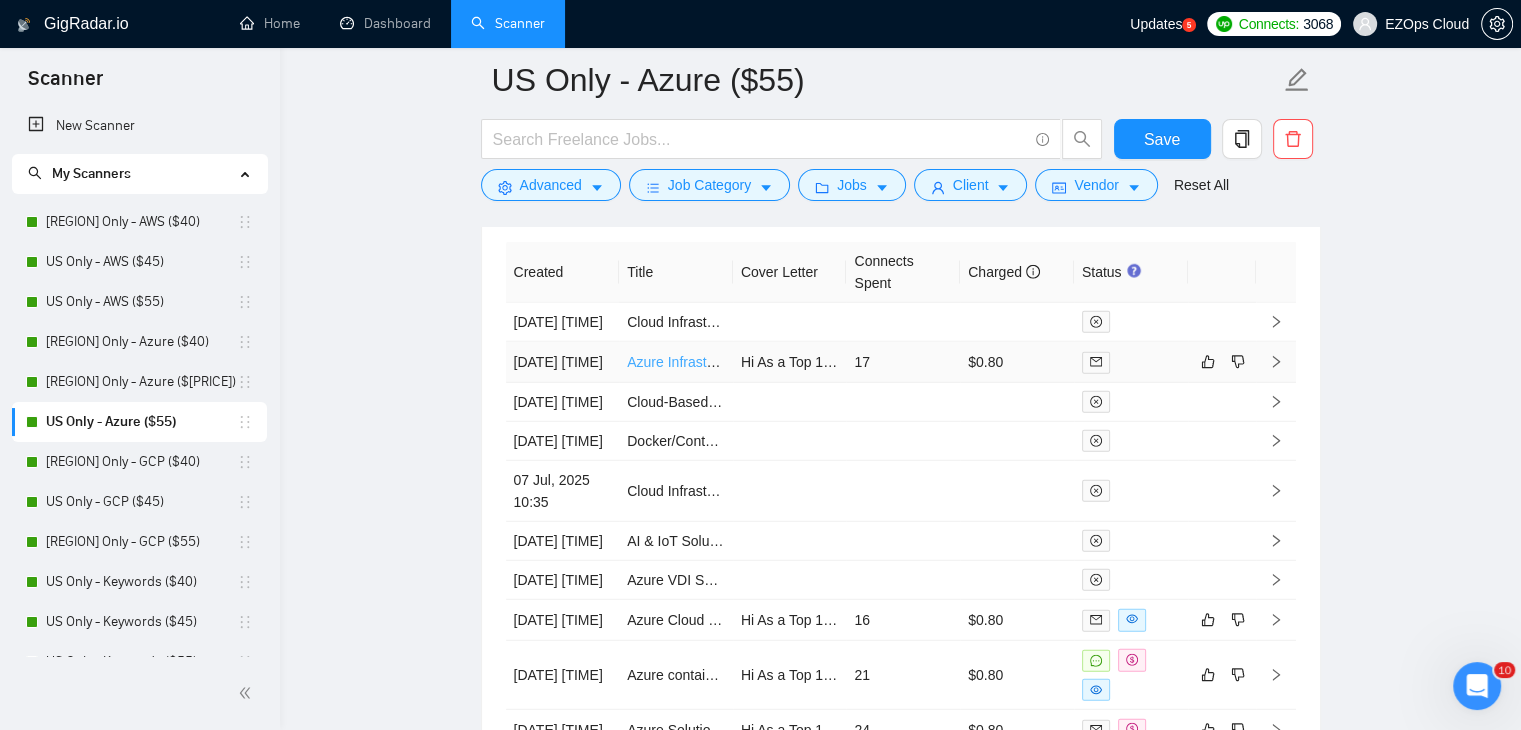 click on "Azure Infrastructure Engineer" at bounding box center [718, 362] 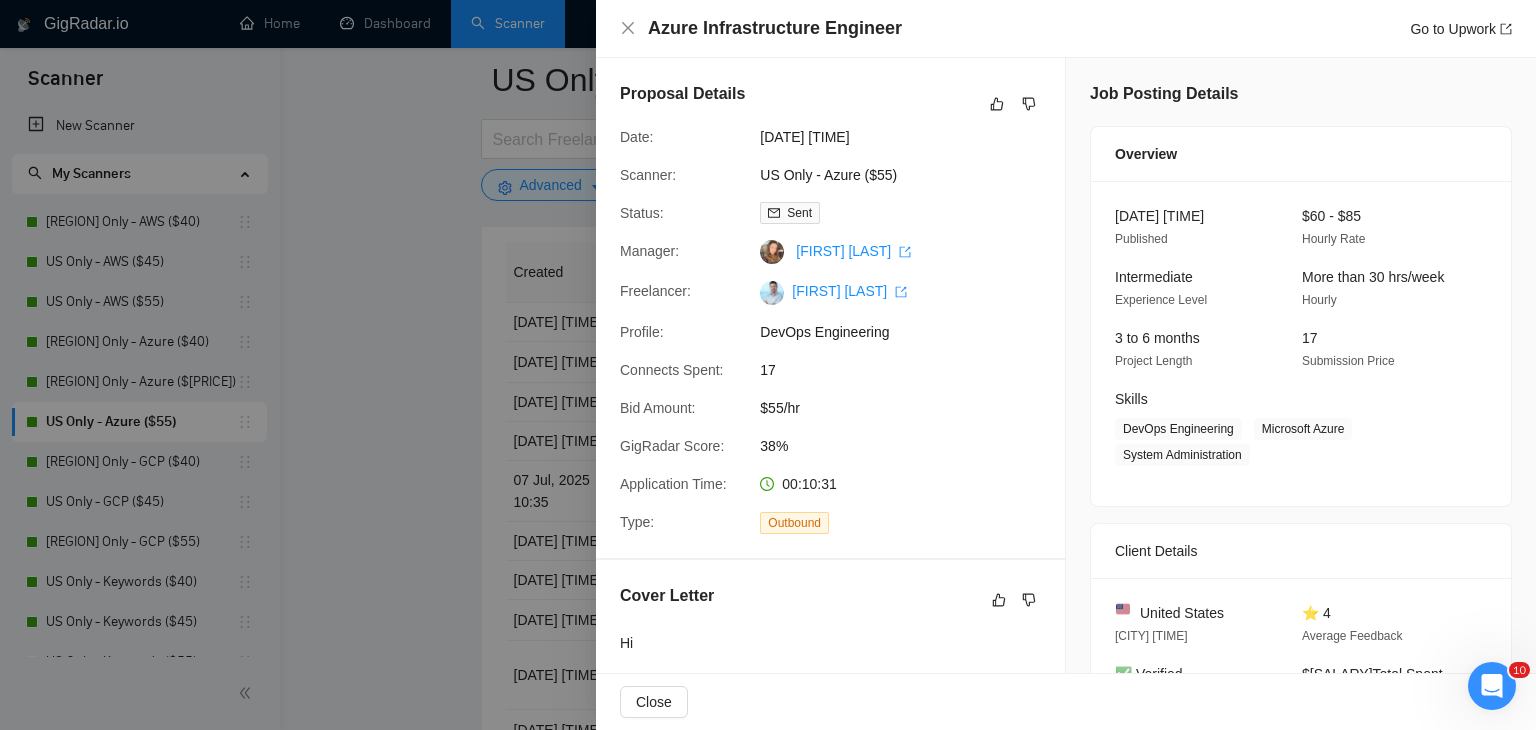 click at bounding box center (768, 365) 